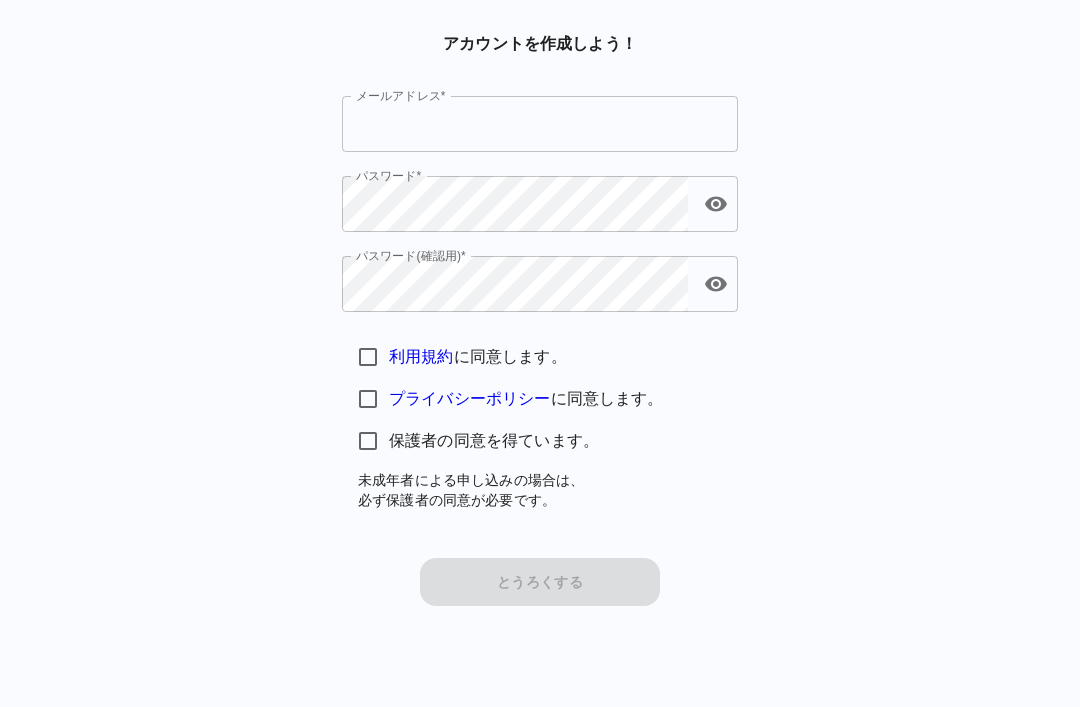 scroll, scrollTop: 0, scrollLeft: 0, axis: both 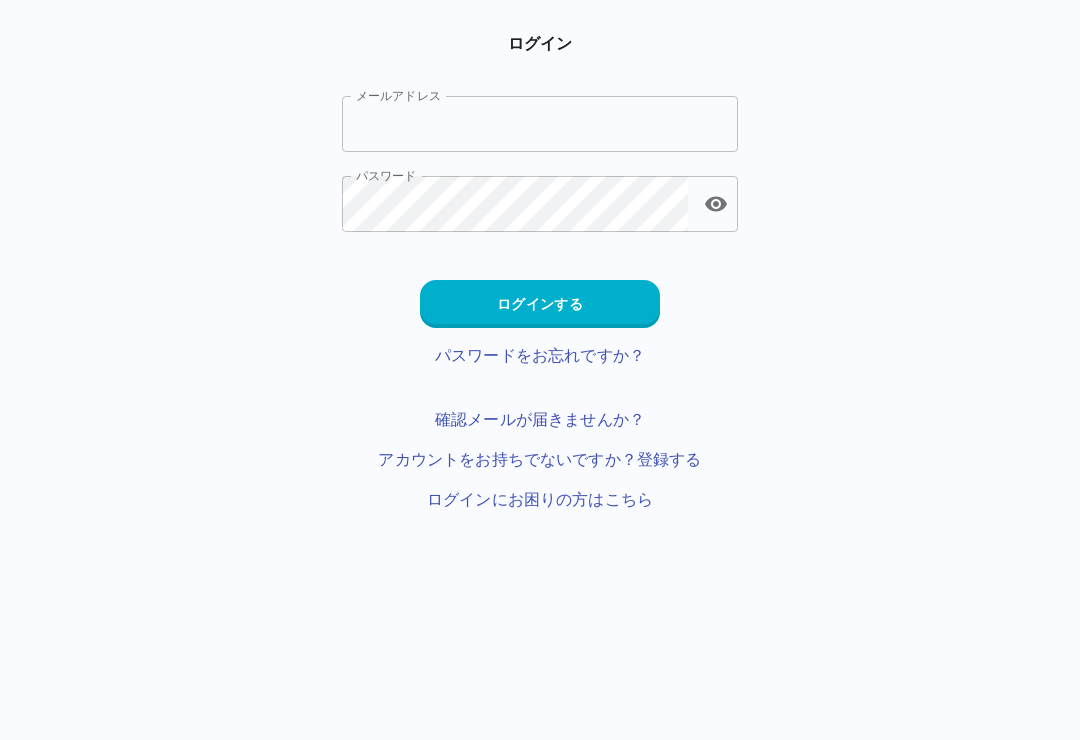 click on "メールアドレス" at bounding box center [540, 124] 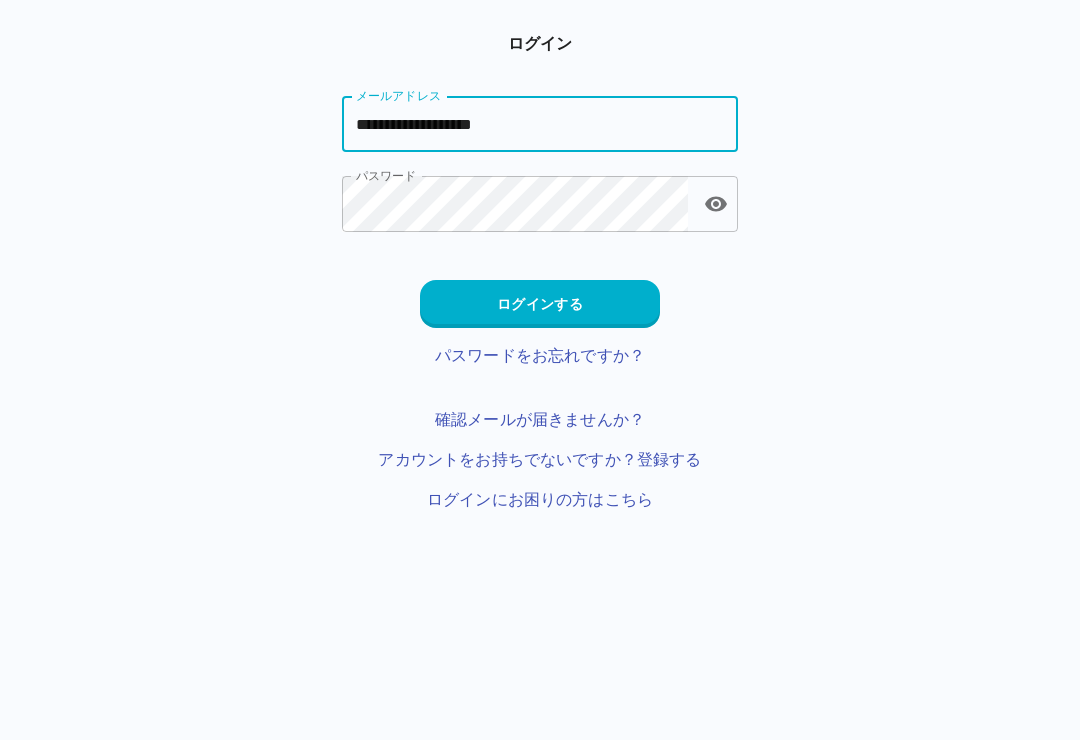 type on "**********" 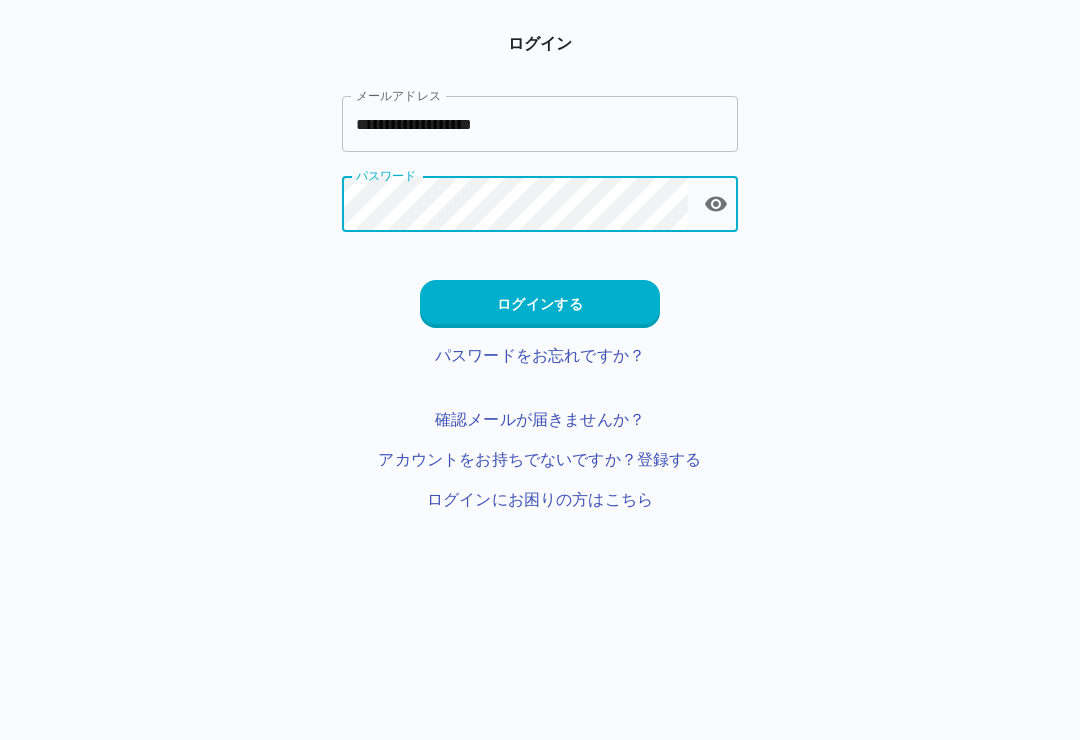 click 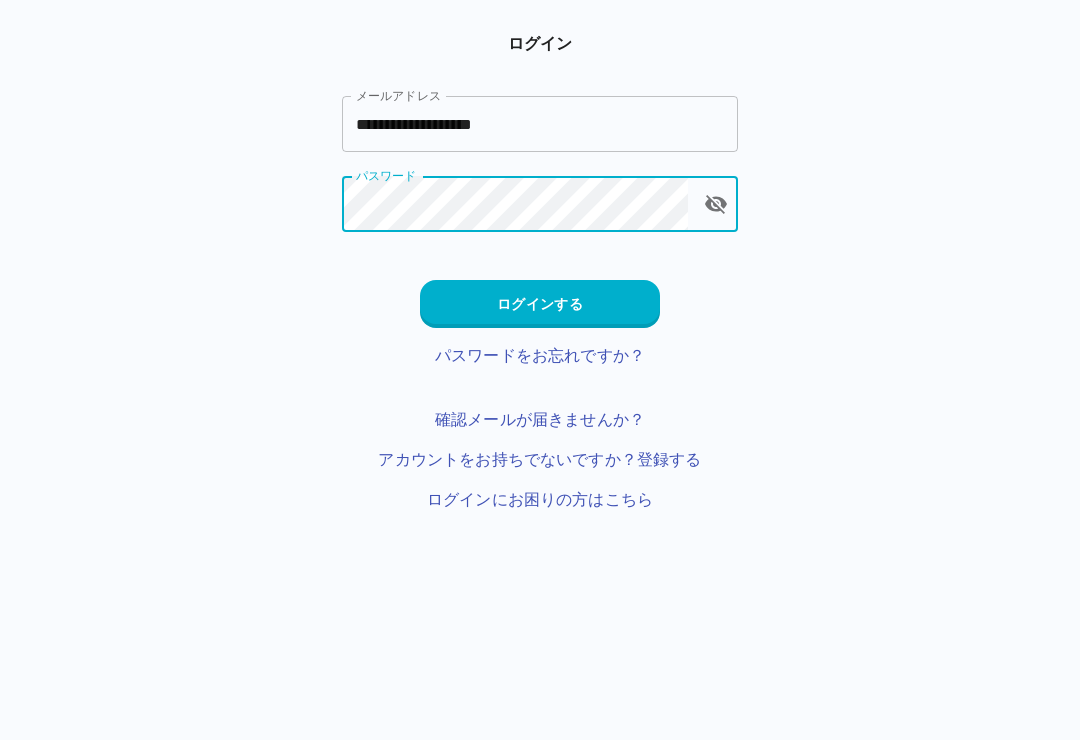 click 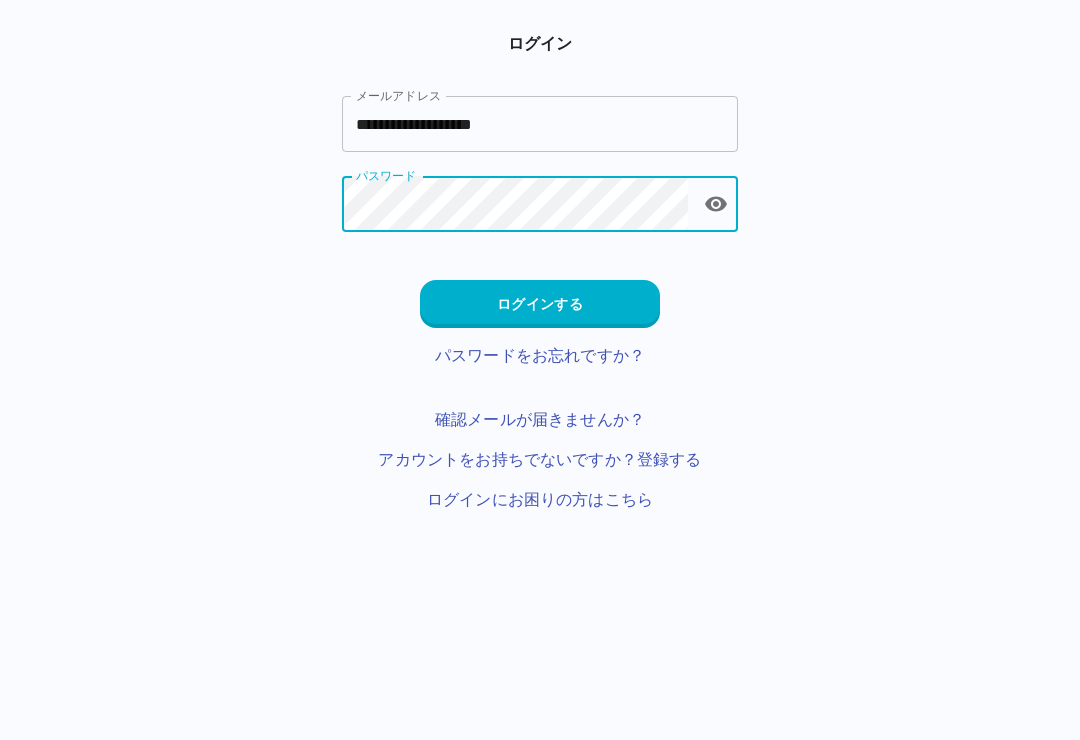 click on "ログインする" at bounding box center [540, 304] 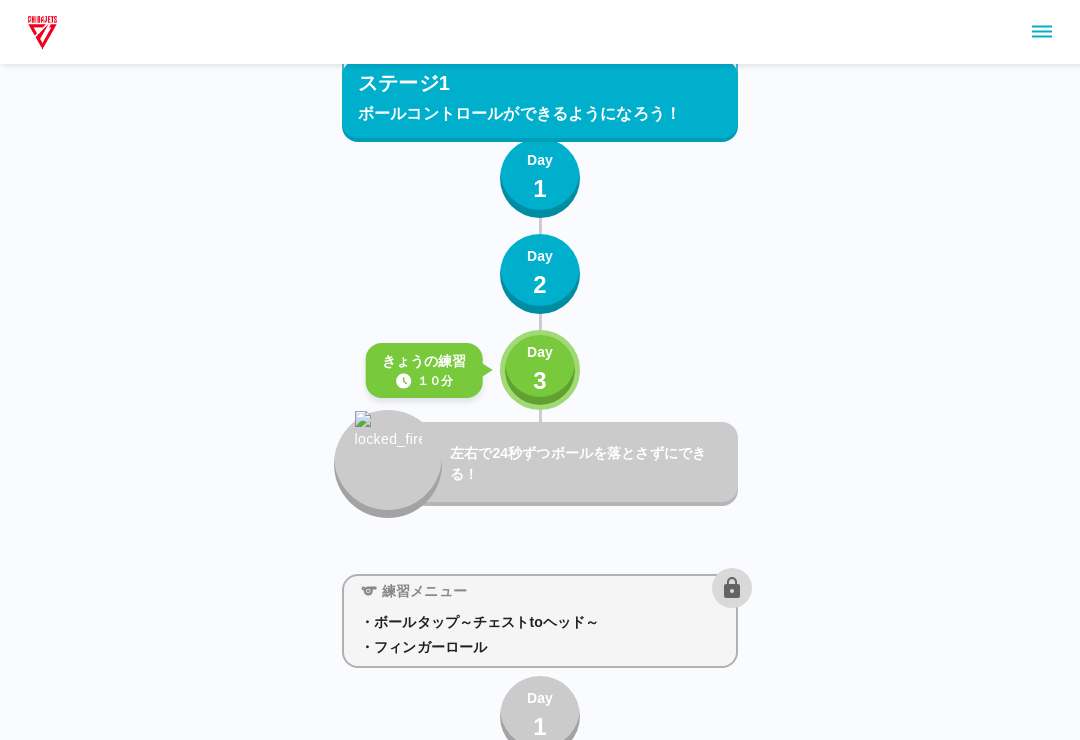 scroll, scrollTop: 0, scrollLeft: 0, axis: both 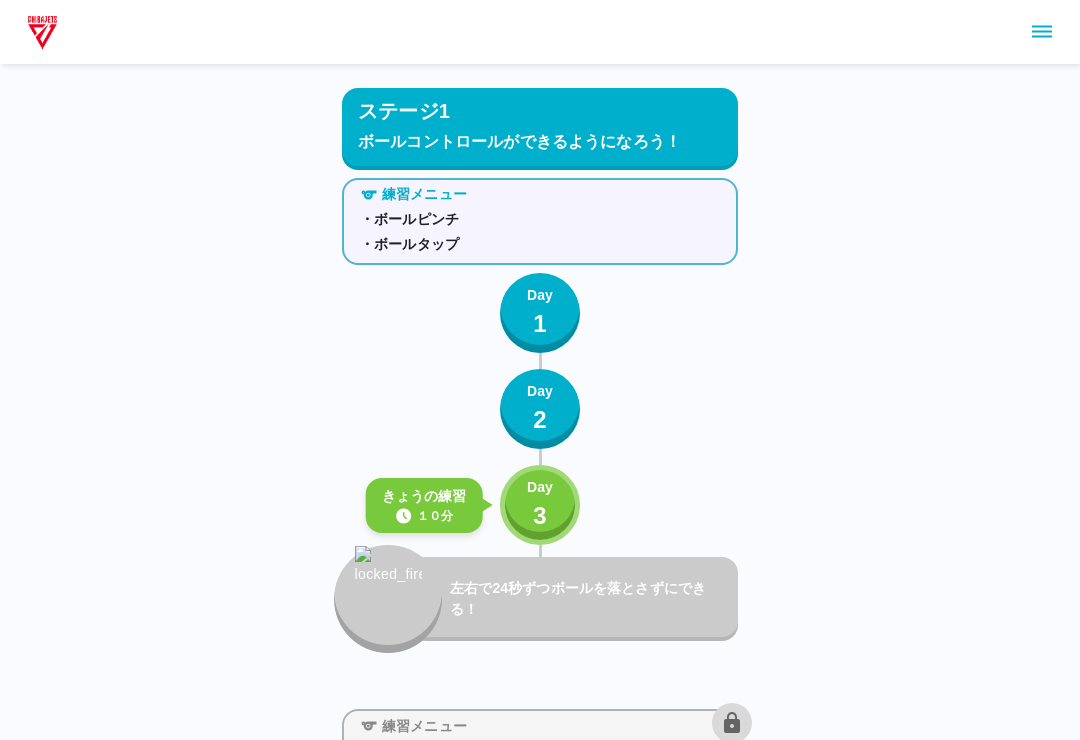 click at bounding box center (42, 32) 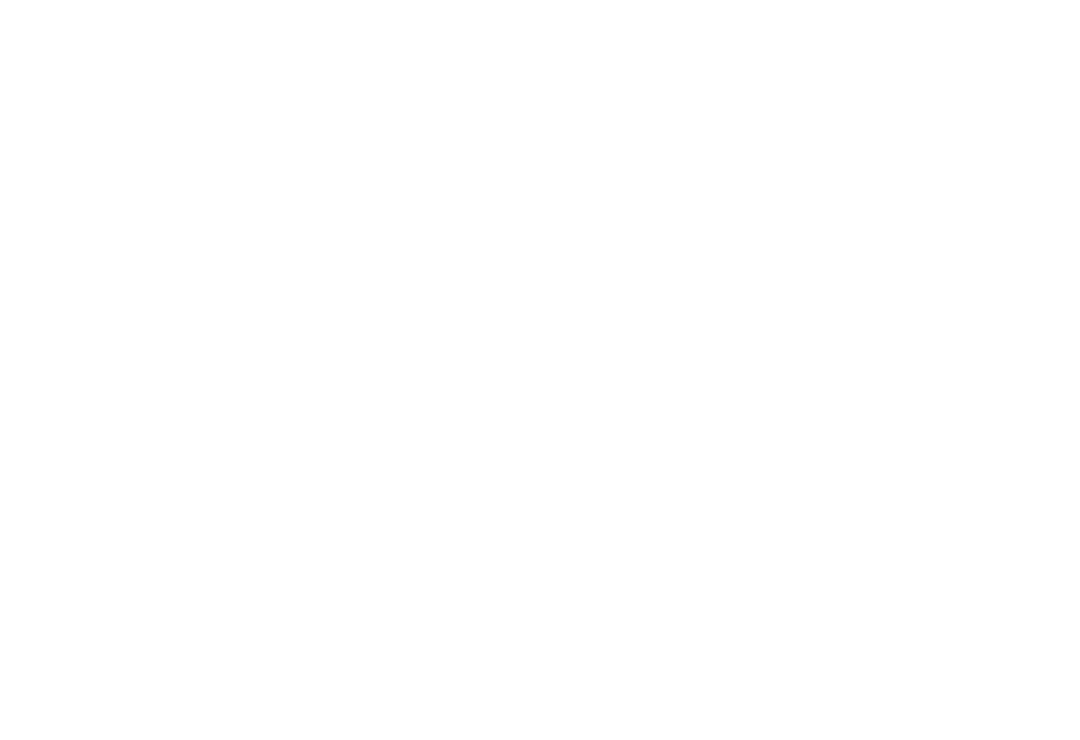 scroll, scrollTop: 0, scrollLeft: 0, axis: both 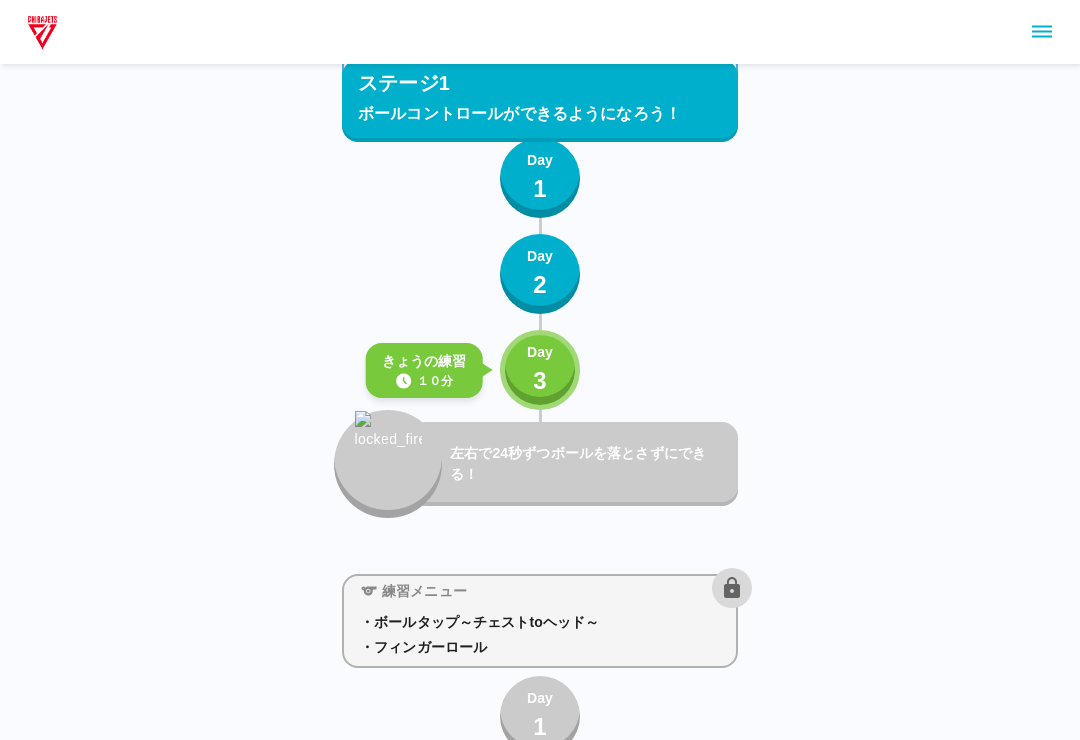 click on "Day 3" at bounding box center (540, 370) 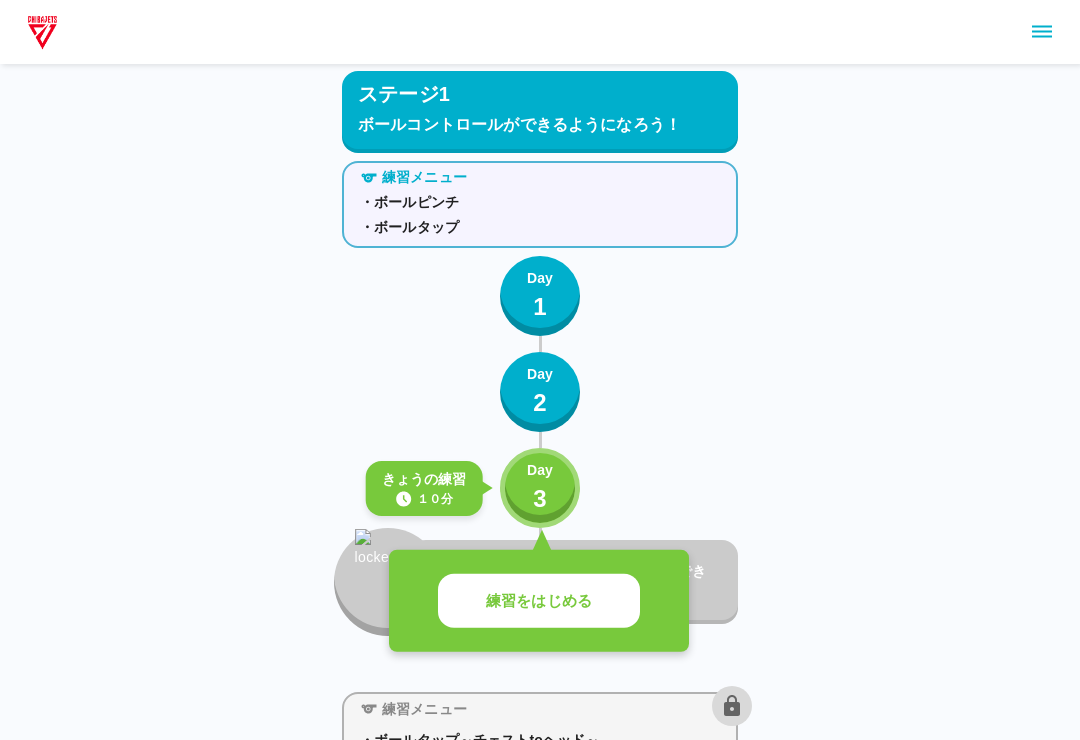 scroll, scrollTop: 0, scrollLeft: 0, axis: both 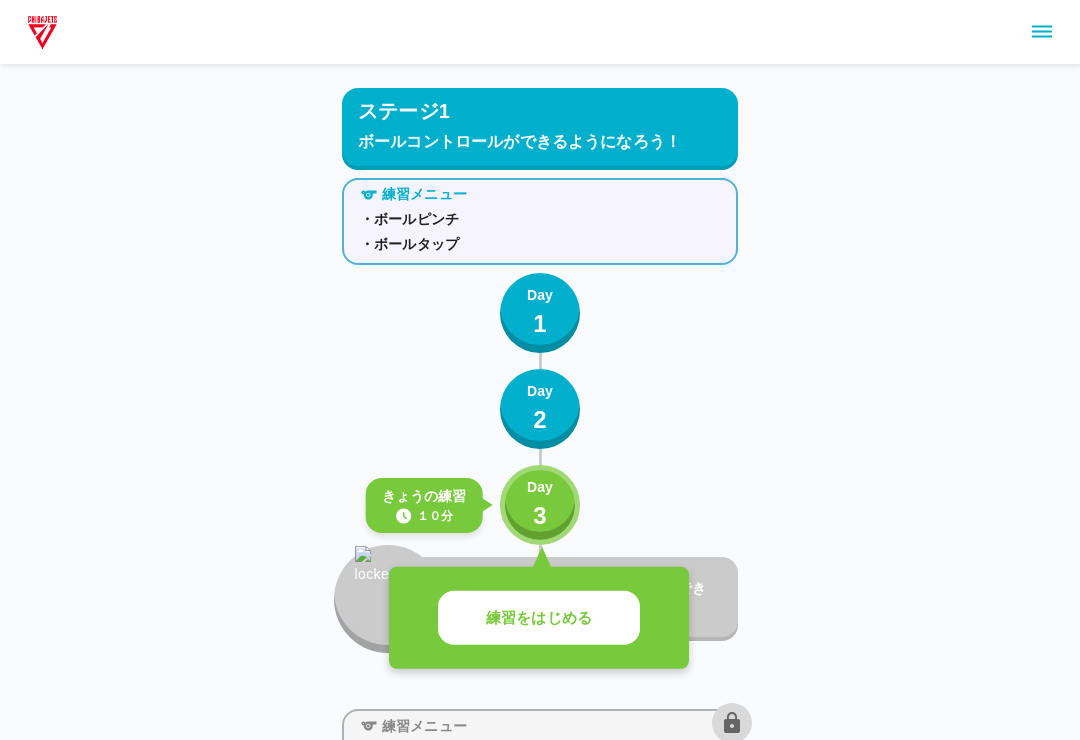 click on "Day 3" at bounding box center (540, 505) 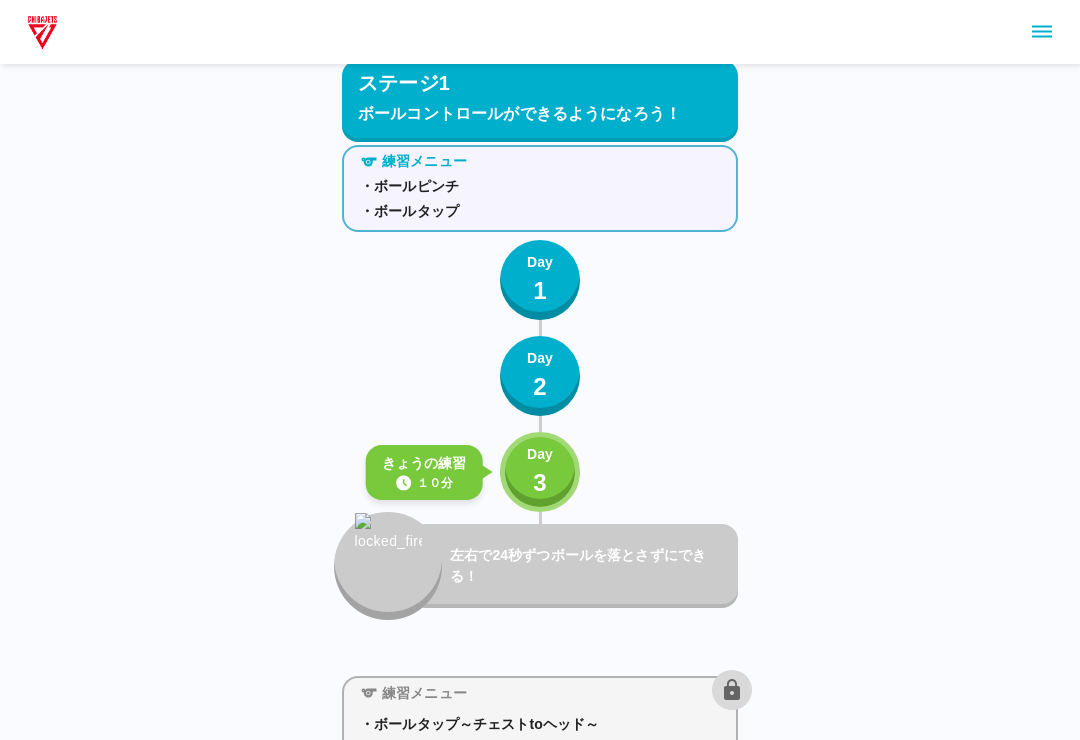 click on "Day 3" at bounding box center (540, 473) 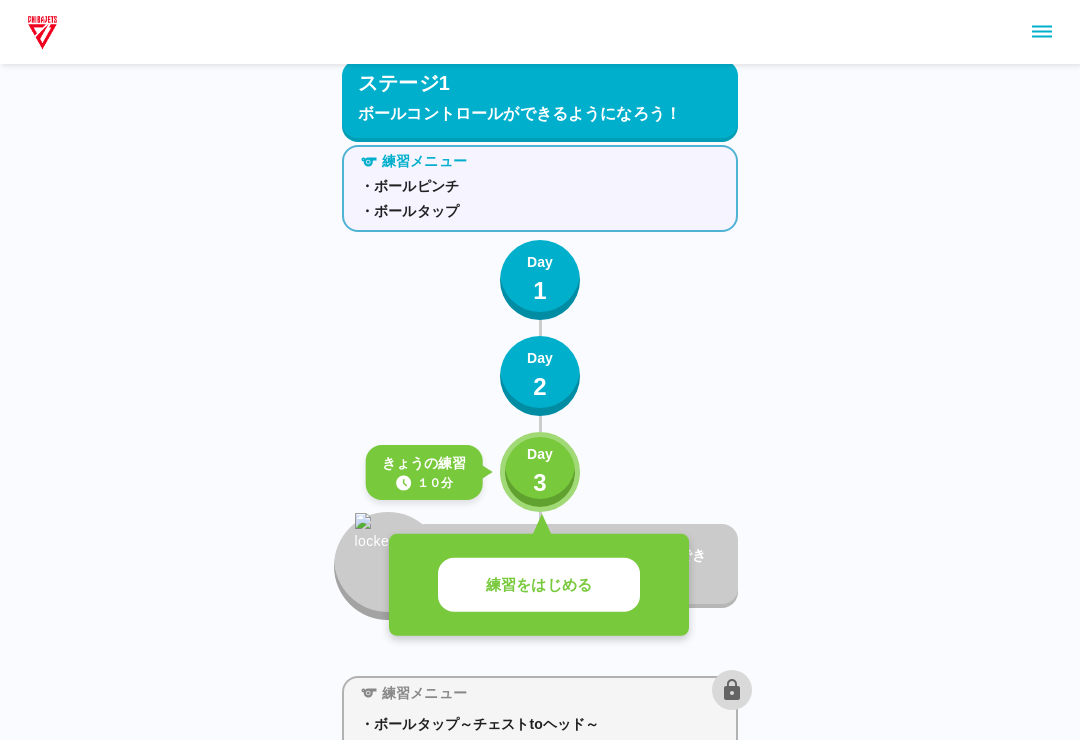 click on "1" at bounding box center [540, 291] 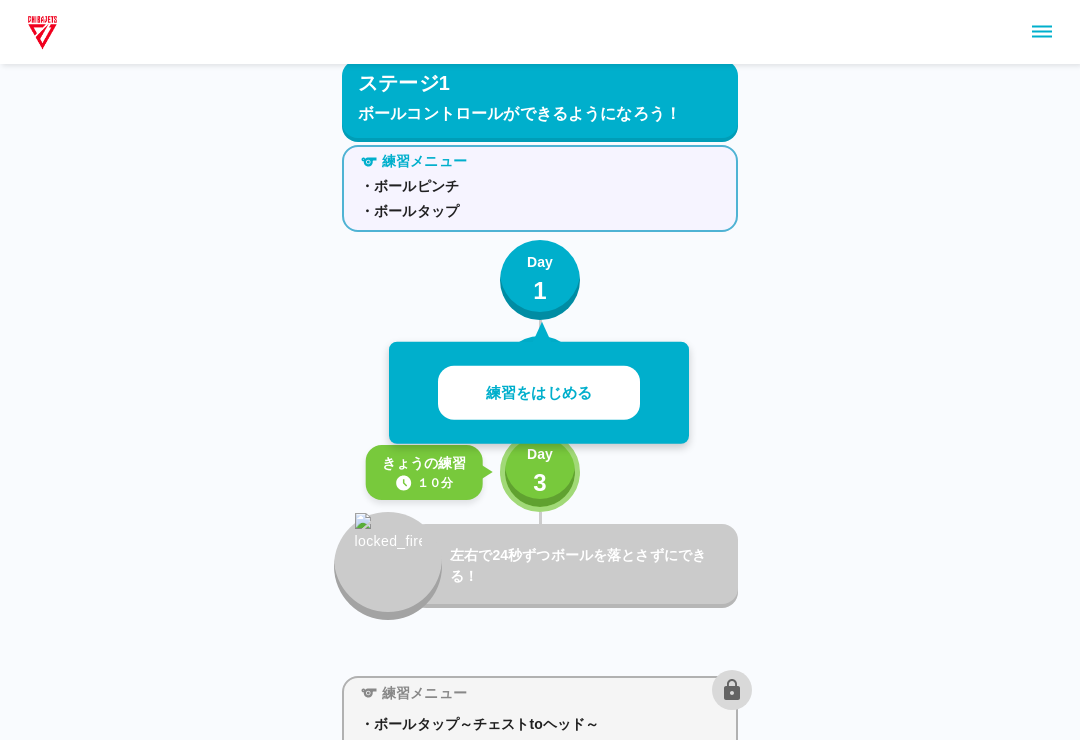 click on "Day 3" at bounding box center [540, 472] 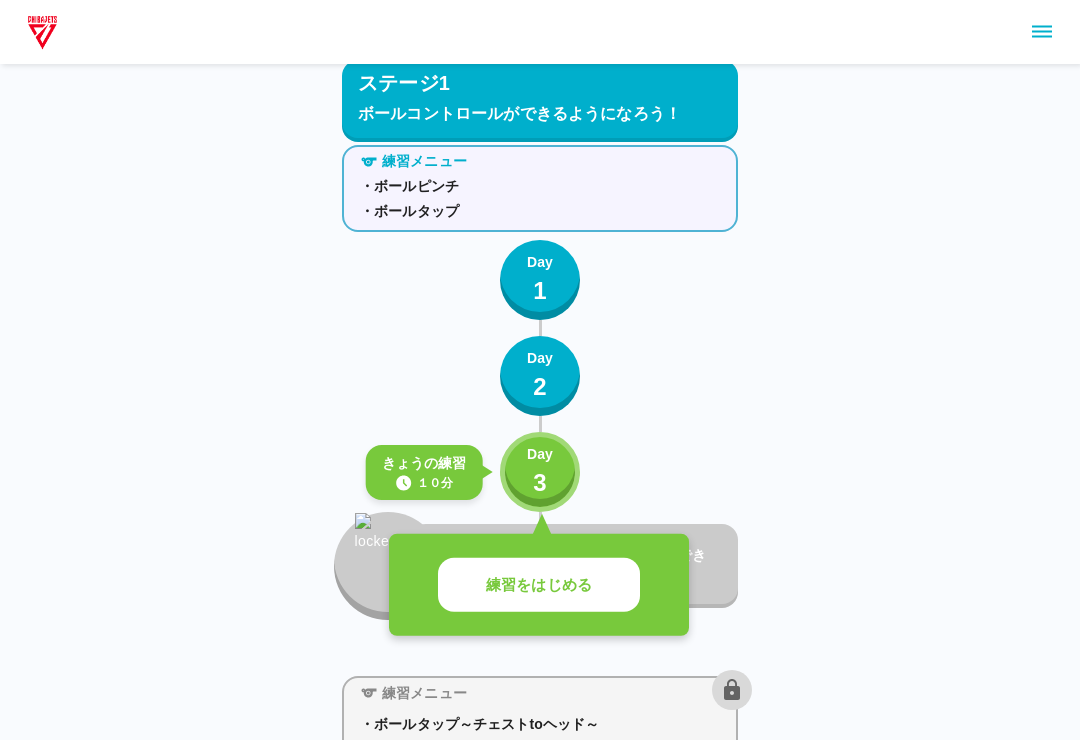 click on "練習をはじめる" at bounding box center (539, 585) 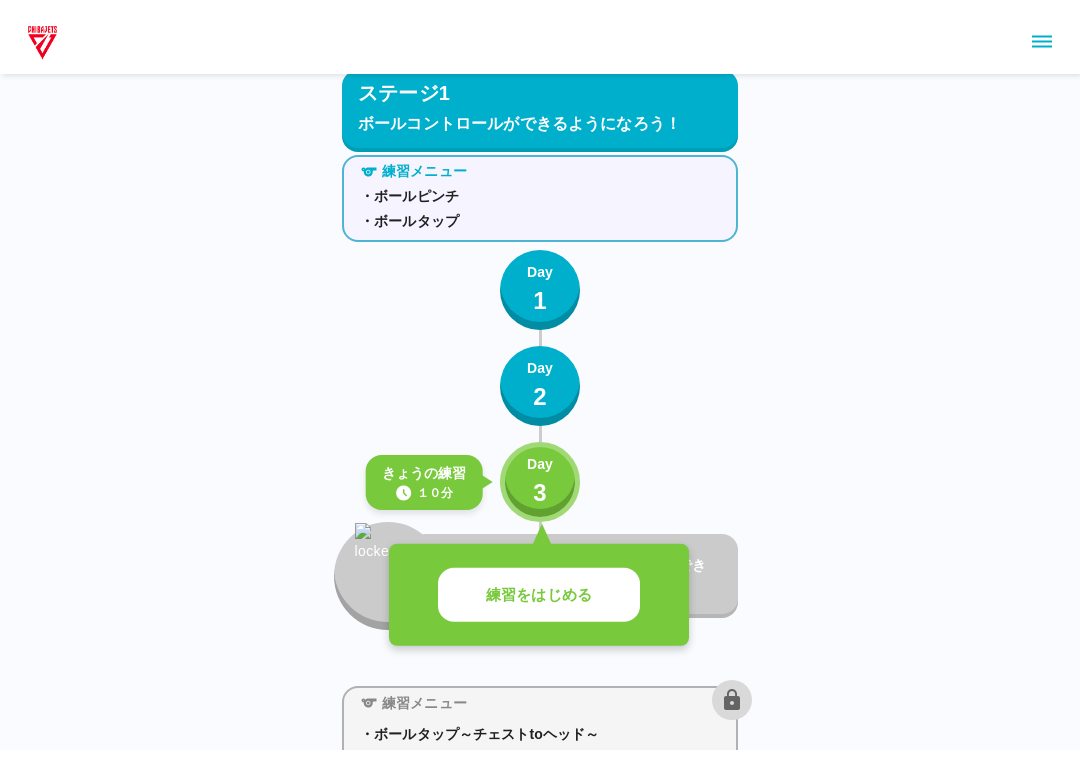 scroll, scrollTop: 0, scrollLeft: 0, axis: both 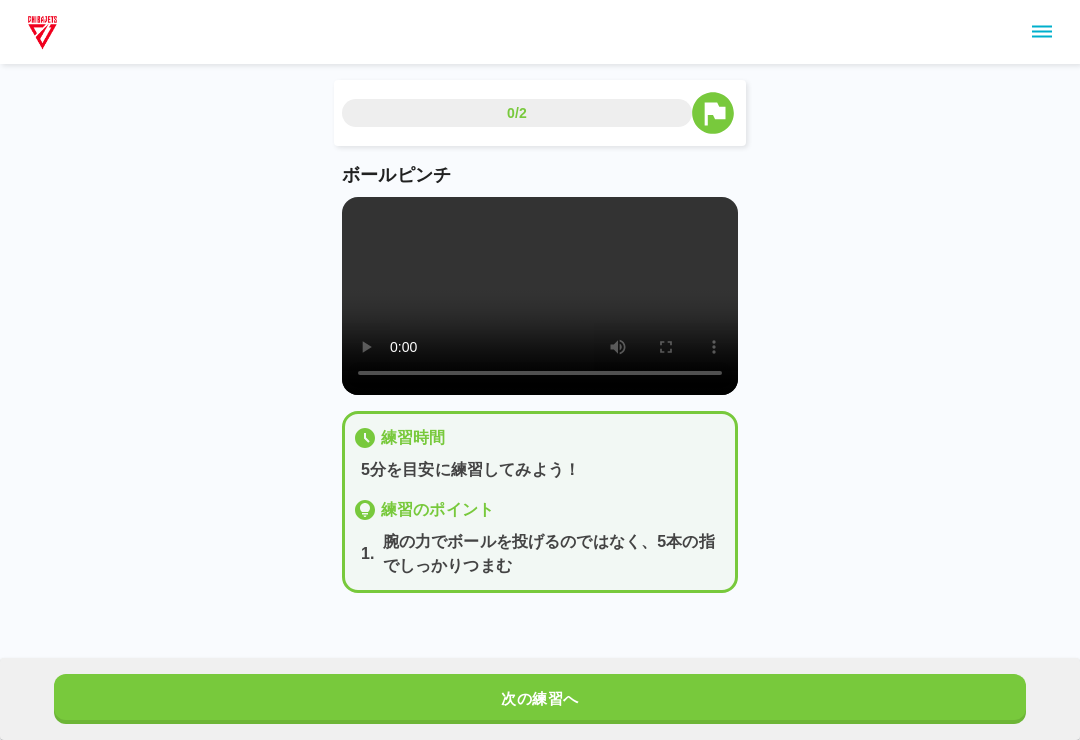 click at bounding box center [540, 296] 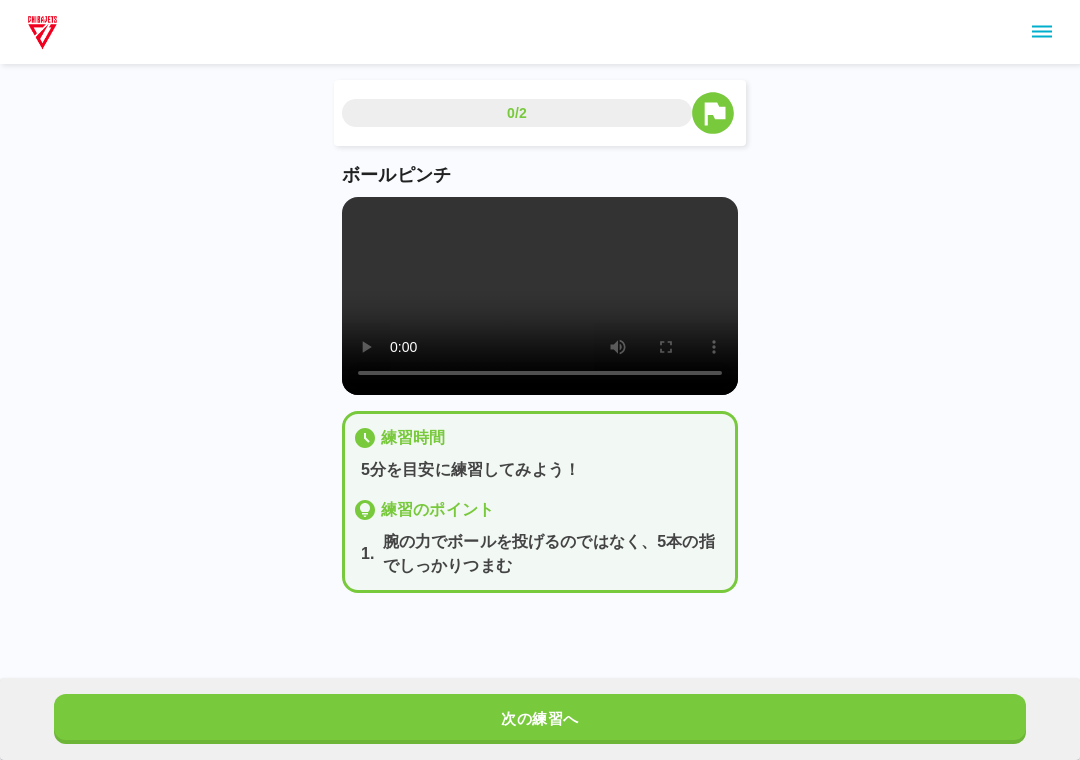 click on "ボールピンチ" at bounding box center (540, 278) 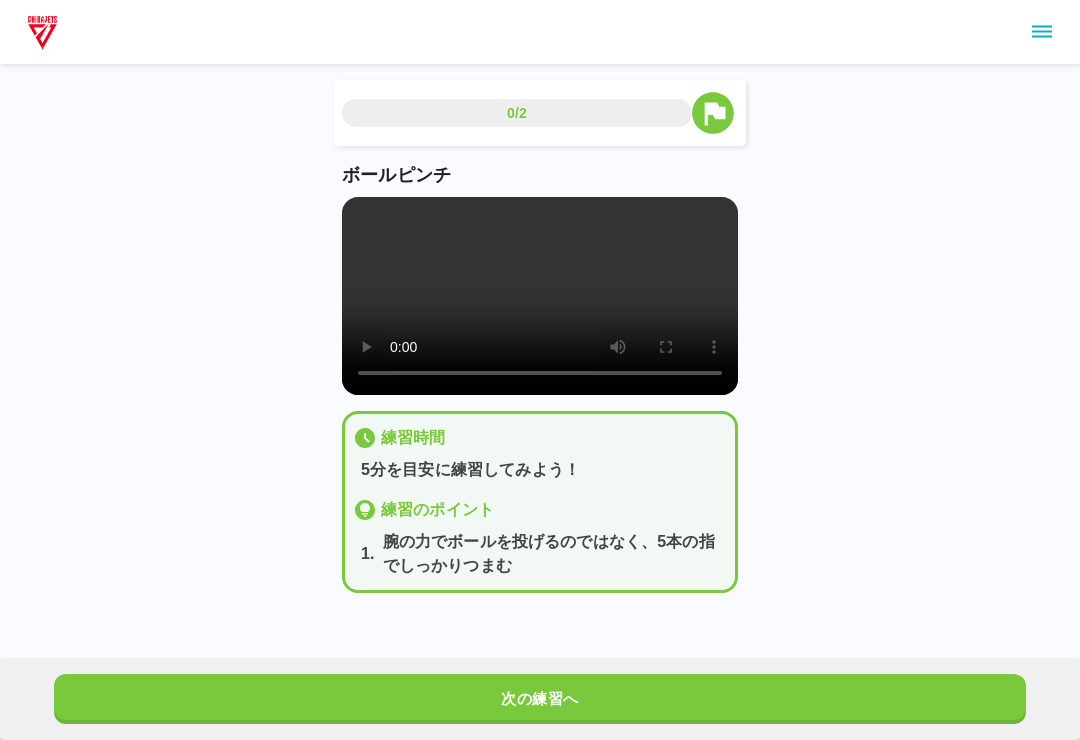 scroll, scrollTop: 6, scrollLeft: 0, axis: vertical 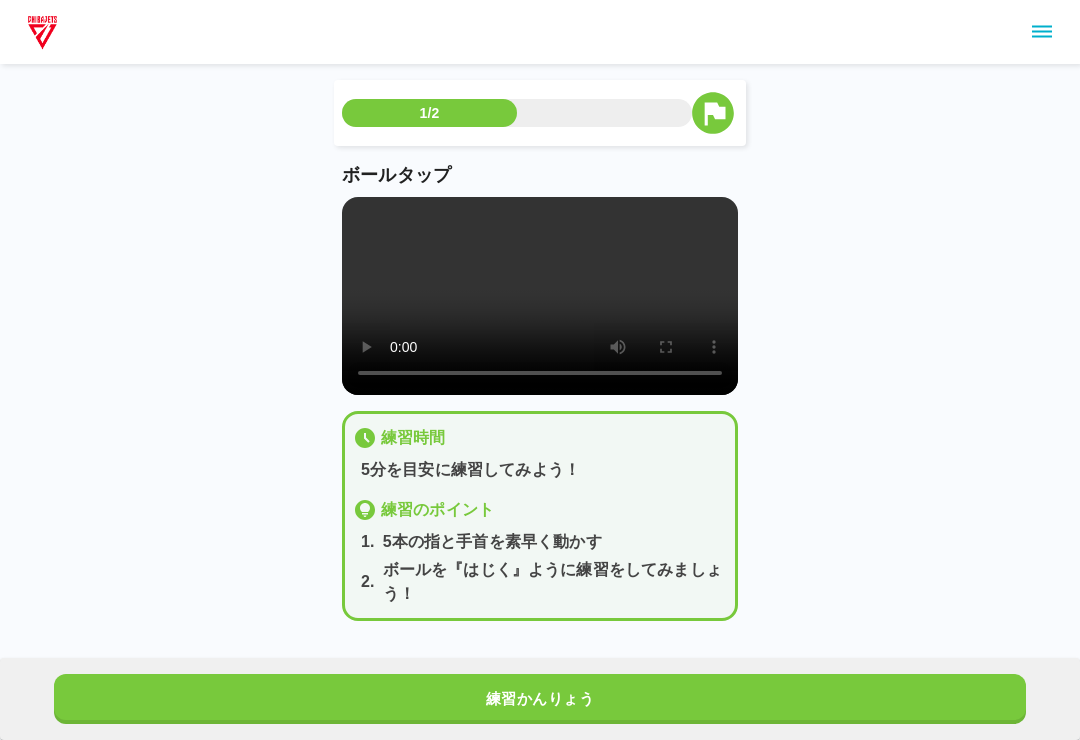 click at bounding box center (540, 296) 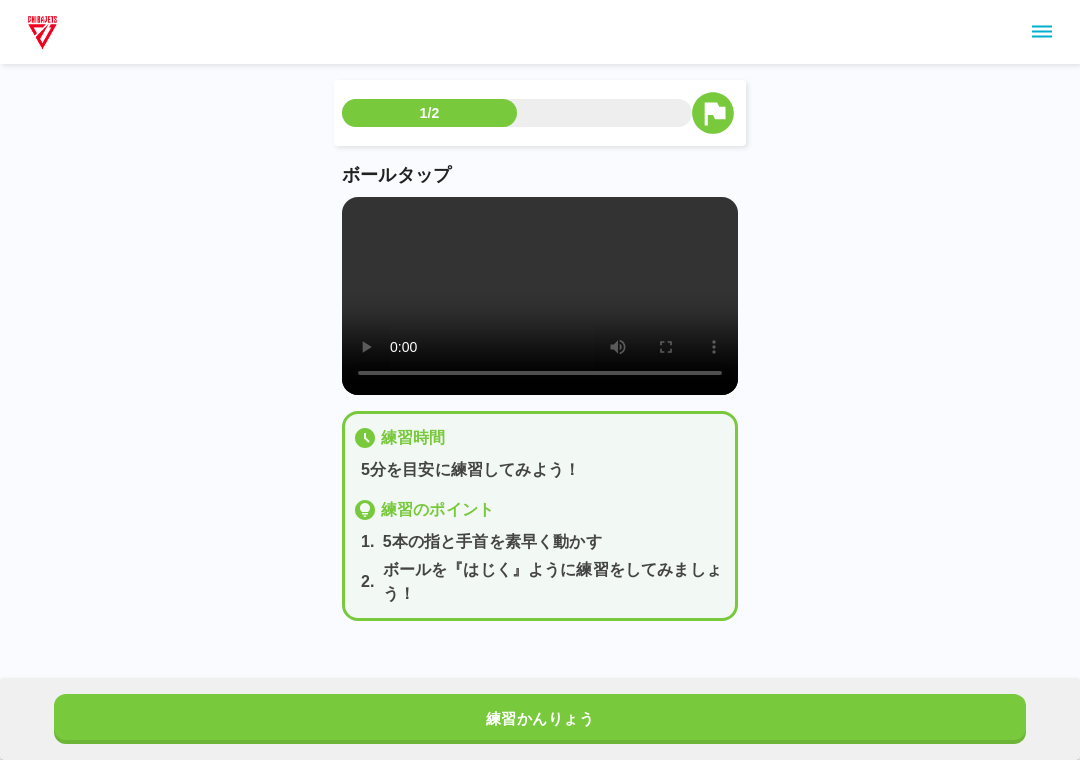 click at bounding box center (540, 296) 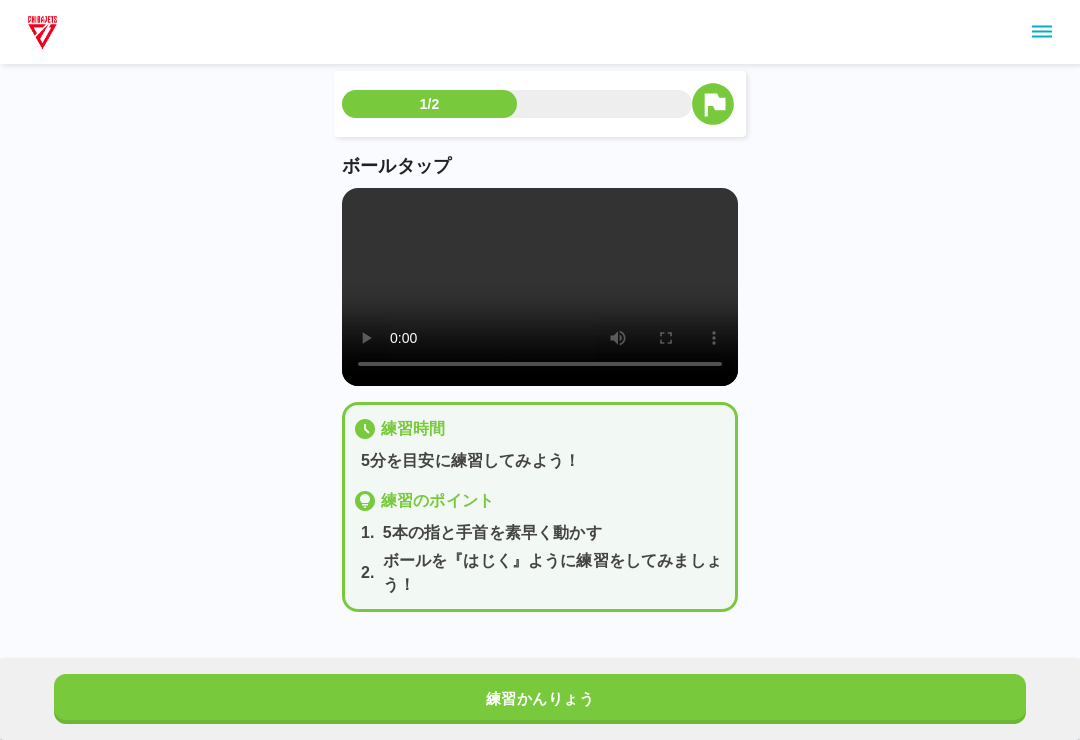 scroll, scrollTop: 34, scrollLeft: 0, axis: vertical 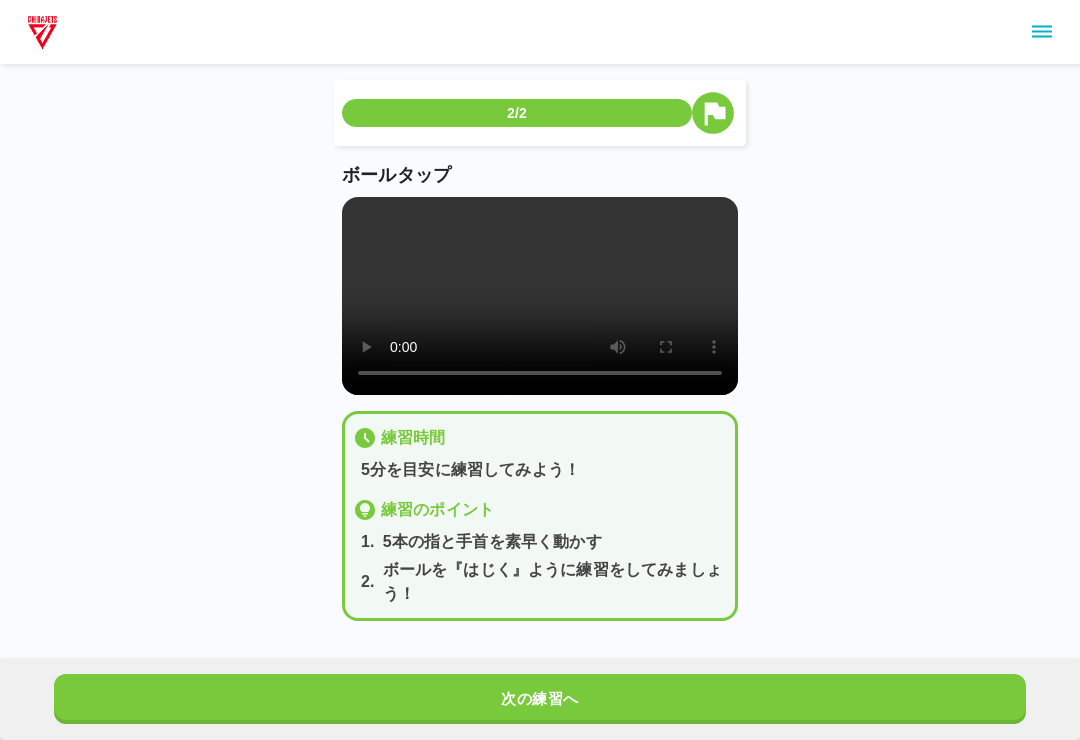 click on "次の練習へ" at bounding box center (540, 699) 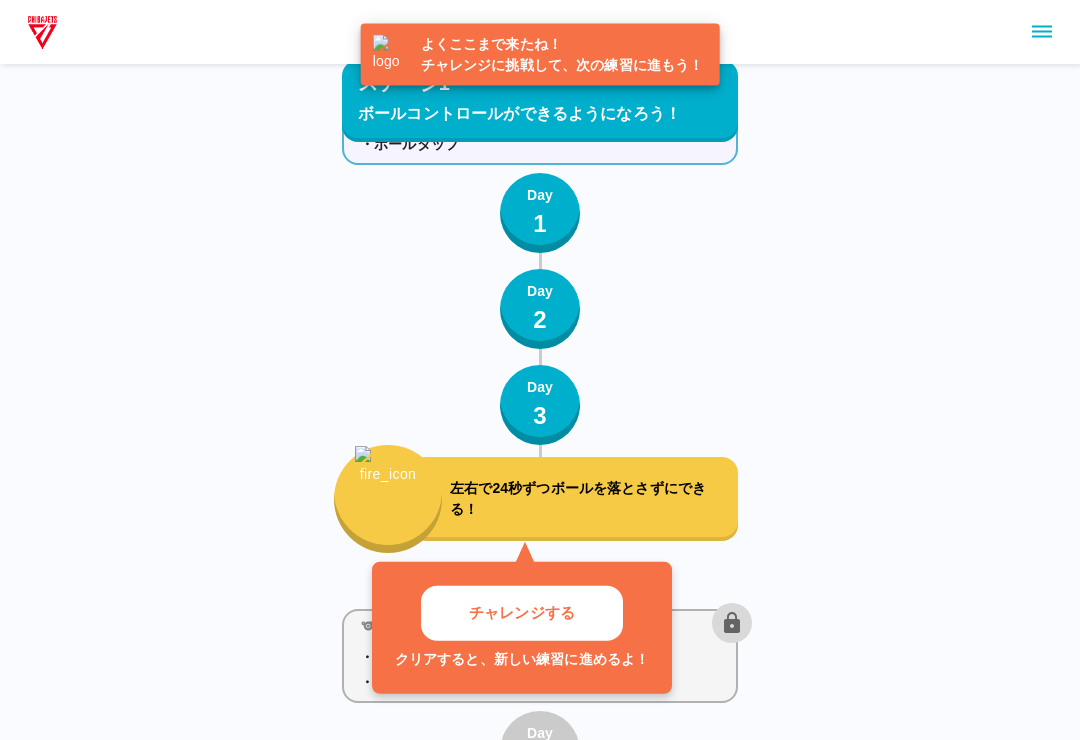 scroll, scrollTop: 237, scrollLeft: 0, axis: vertical 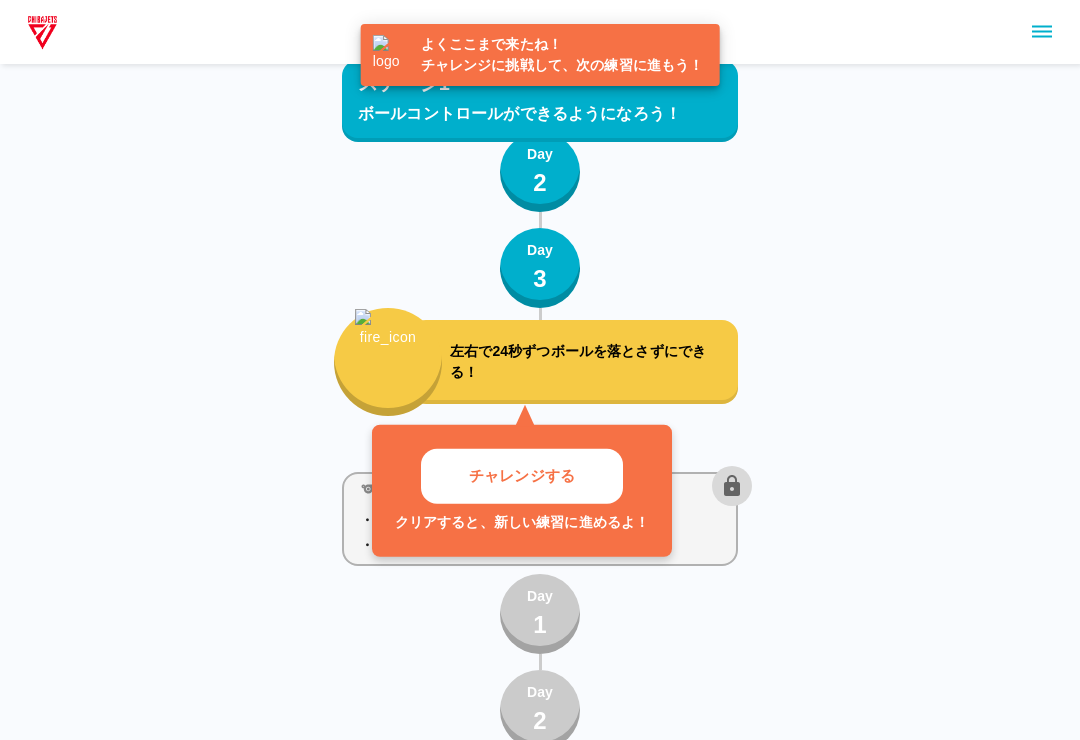 click on "チャレンジする" at bounding box center (522, 476) 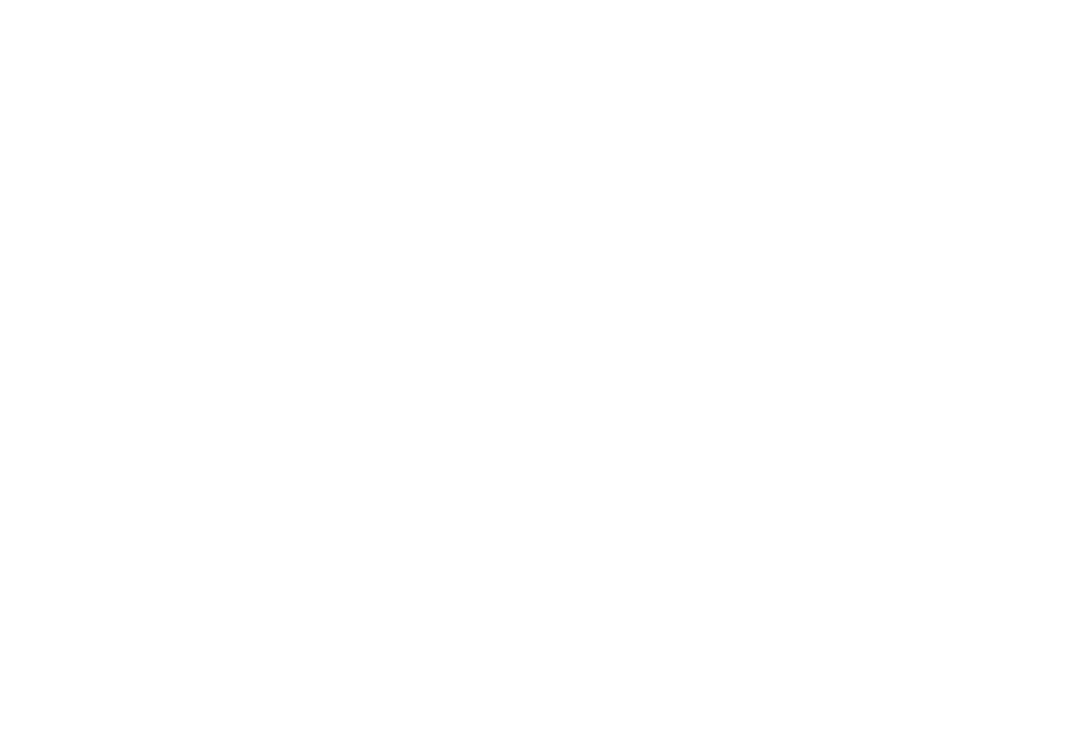 scroll, scrollTop: 0, scrollLeft: 0, axis: both 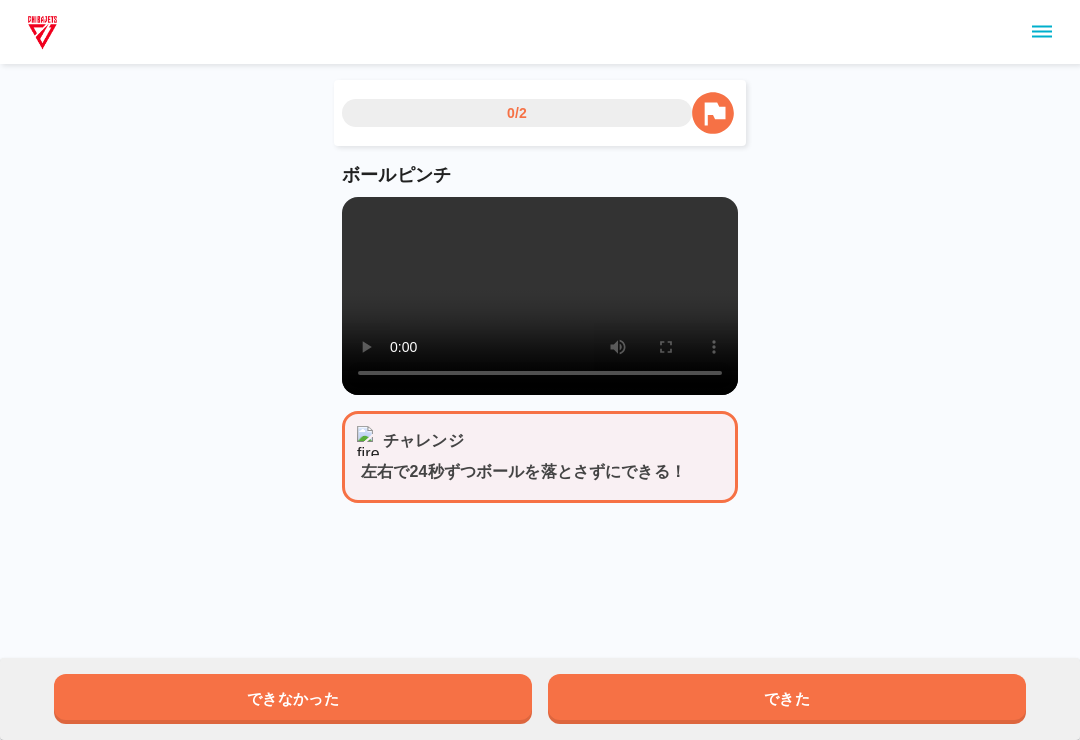 click on "できた" at bounding box center [787, 699] 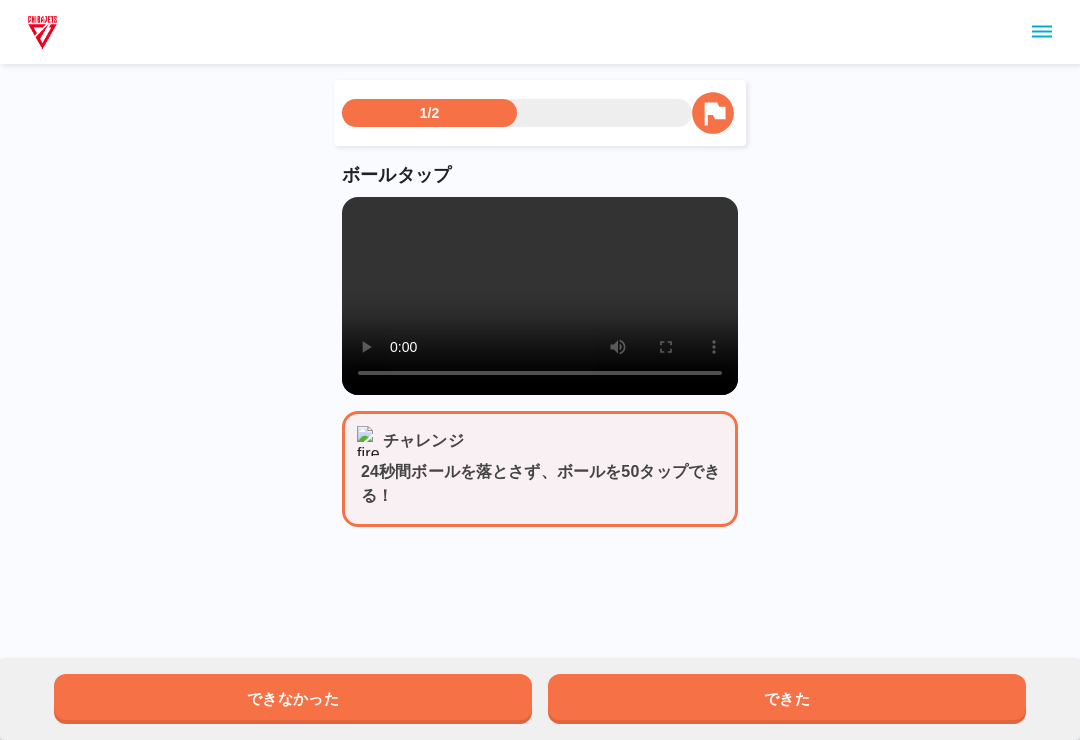 click at bounding box center [540, 296] 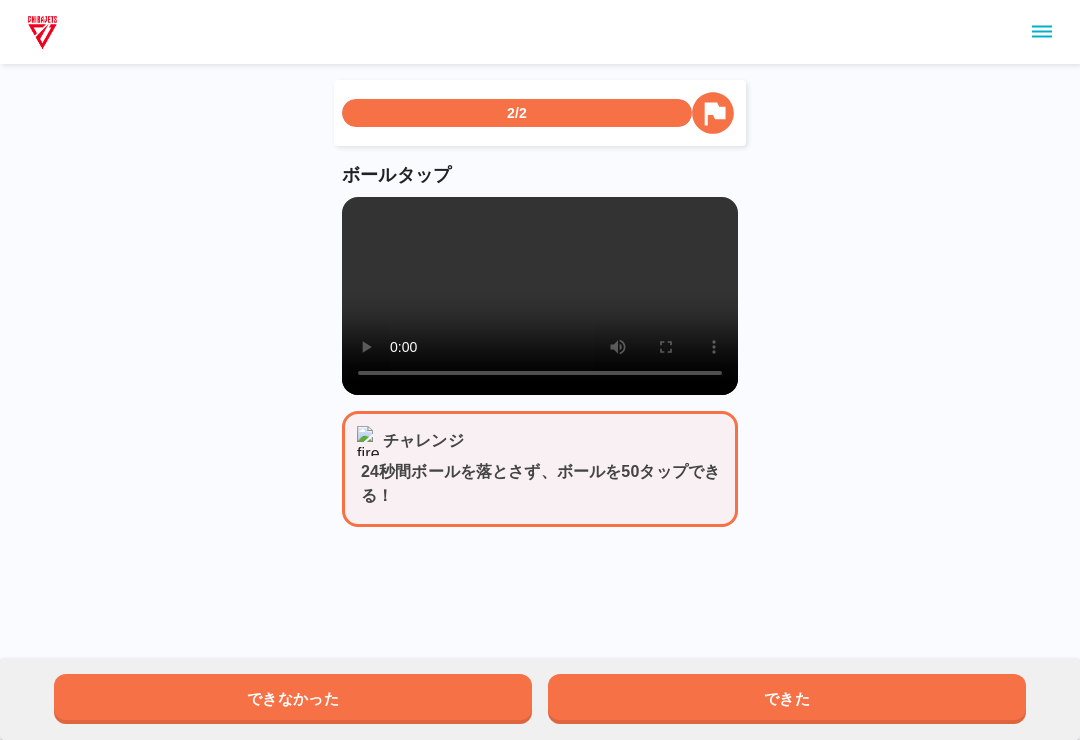 click on "できなかった" at bounding box center (293, 699) 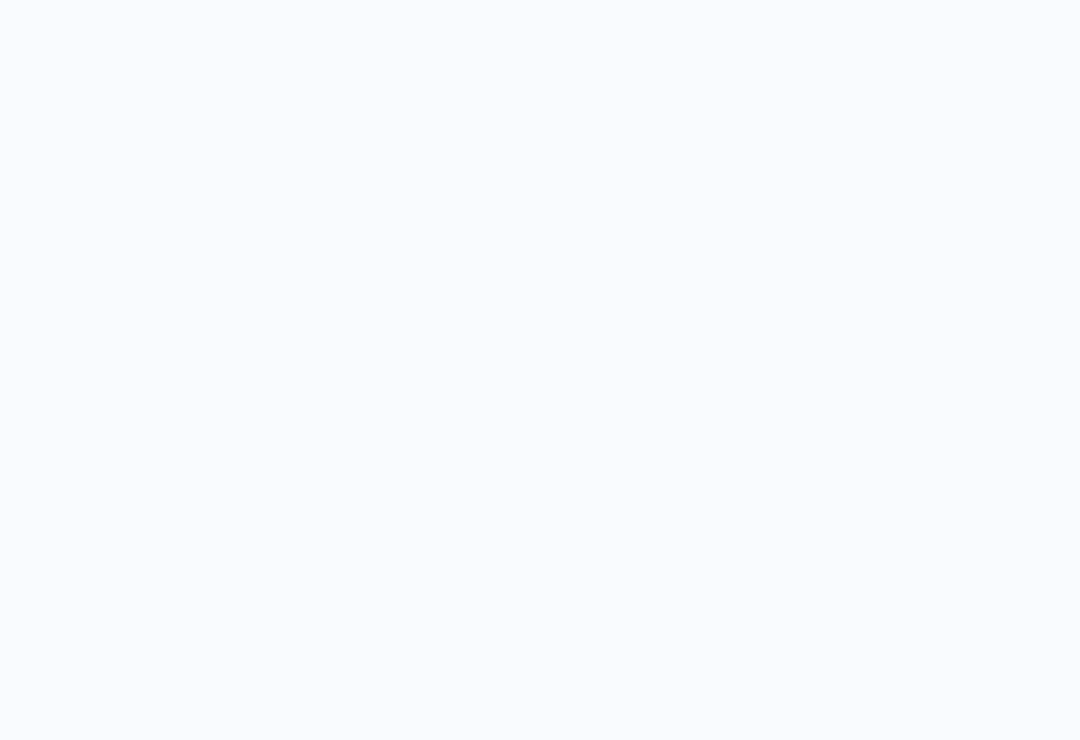 click on "ナイス
チャレンジ！ もう一度練習して、
またチャレンジしよう！ とじる" at bounding box center [540, 370] 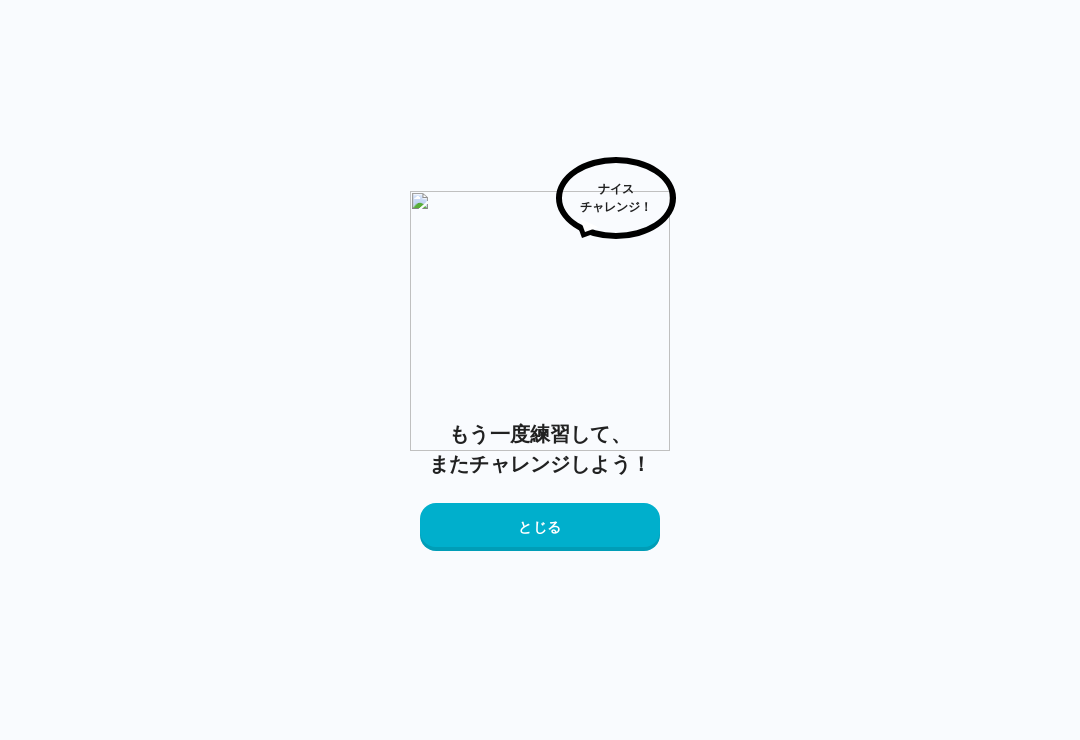 click on "とじる" at bounding box center [540, 527] 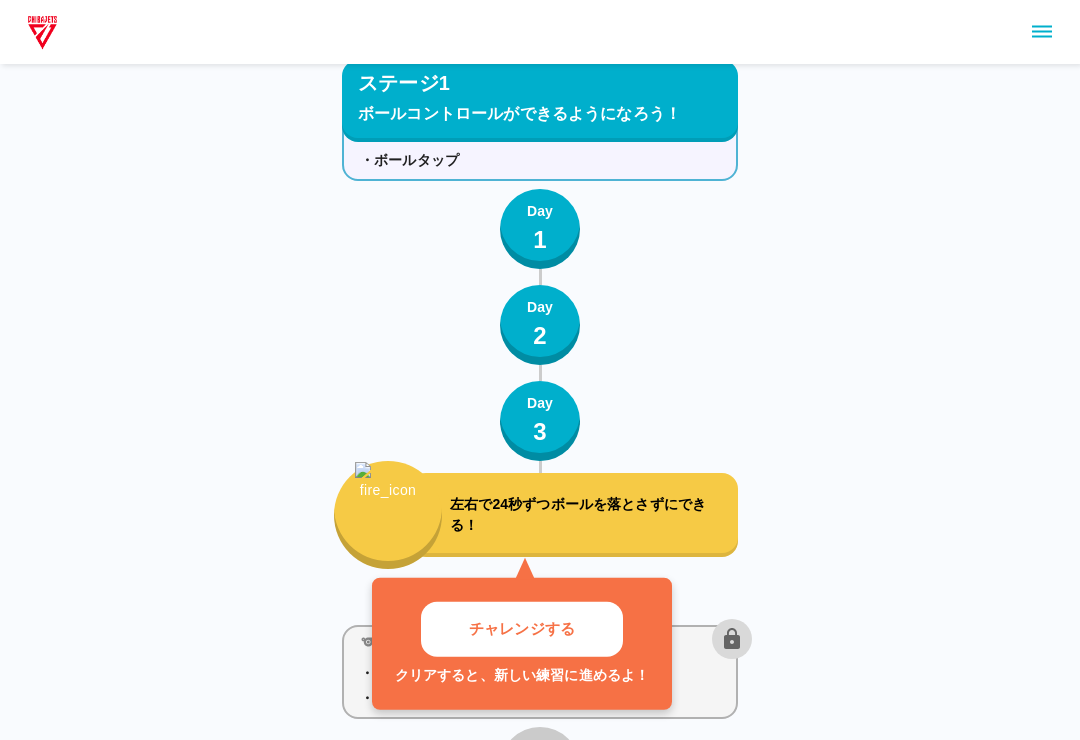 scroll, scrollTop: 72, scrollLeft: 0, axis: vertical 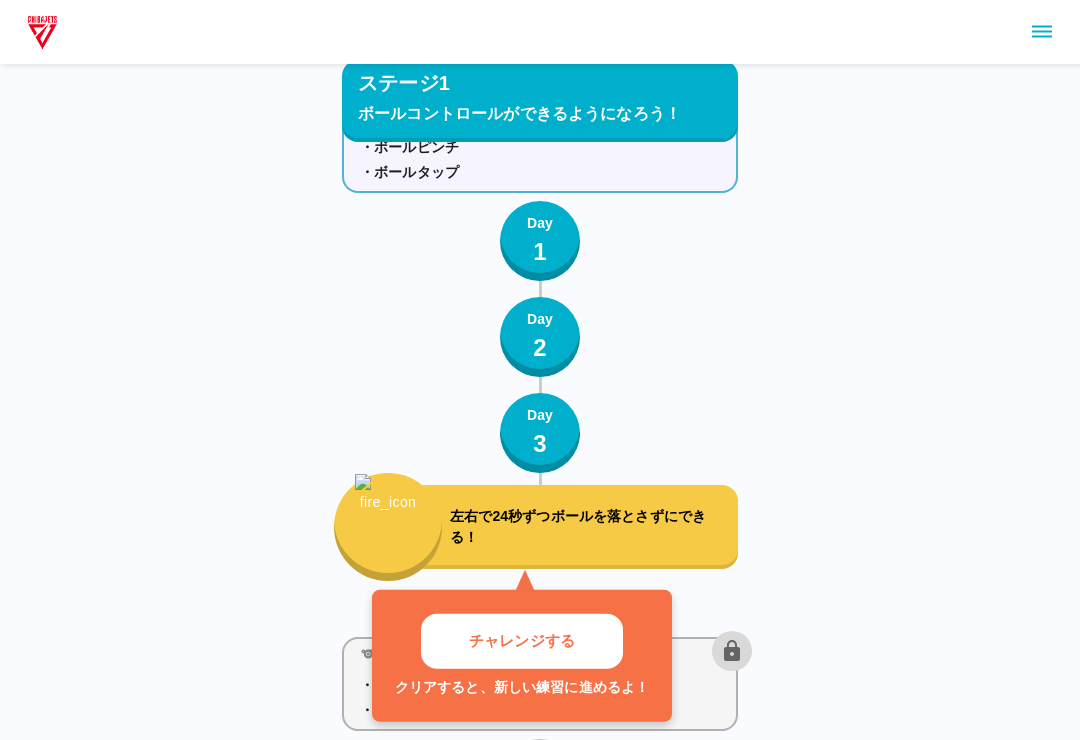 click on "チャレンジする" at bounding box center (522, 641) 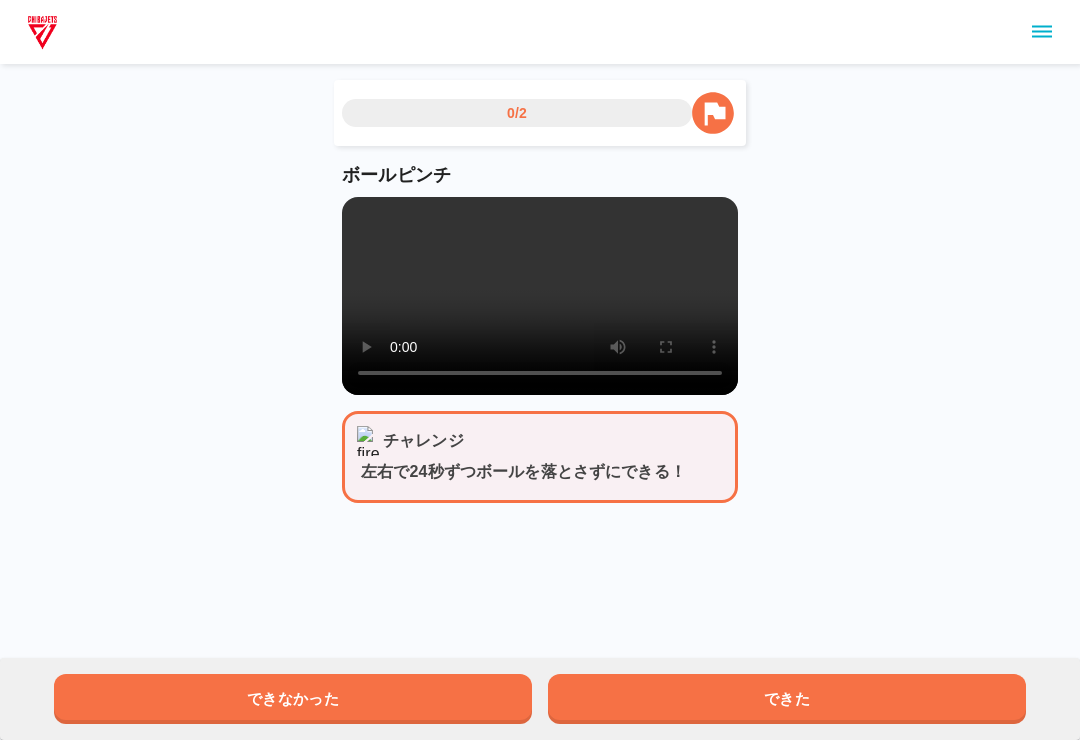click at bounding box center [540, 296] 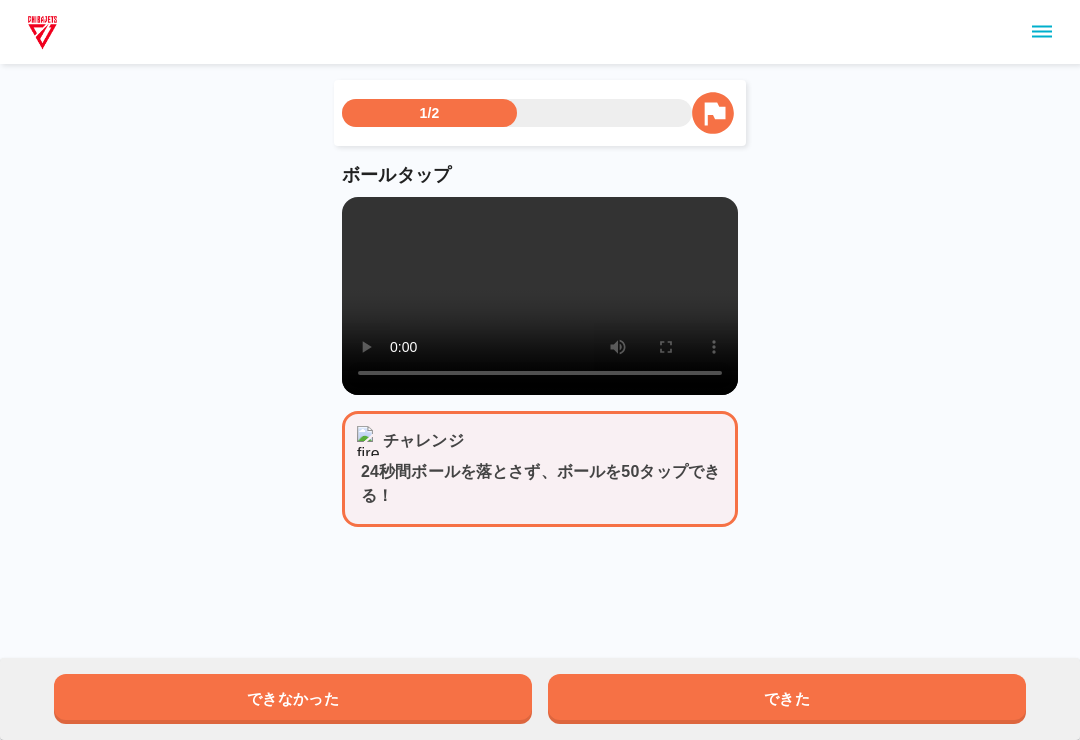 click at bounding box center [540, 296] 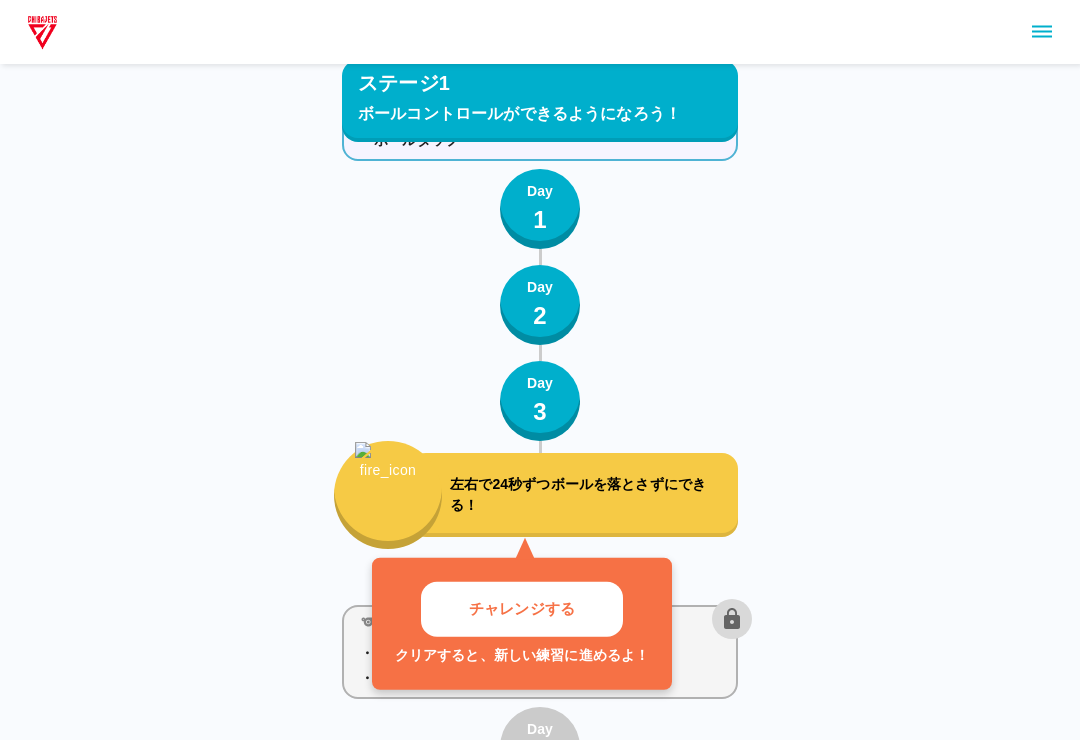 scroll, scrollTop: 103, scrollLeft: 0, axis: vertical 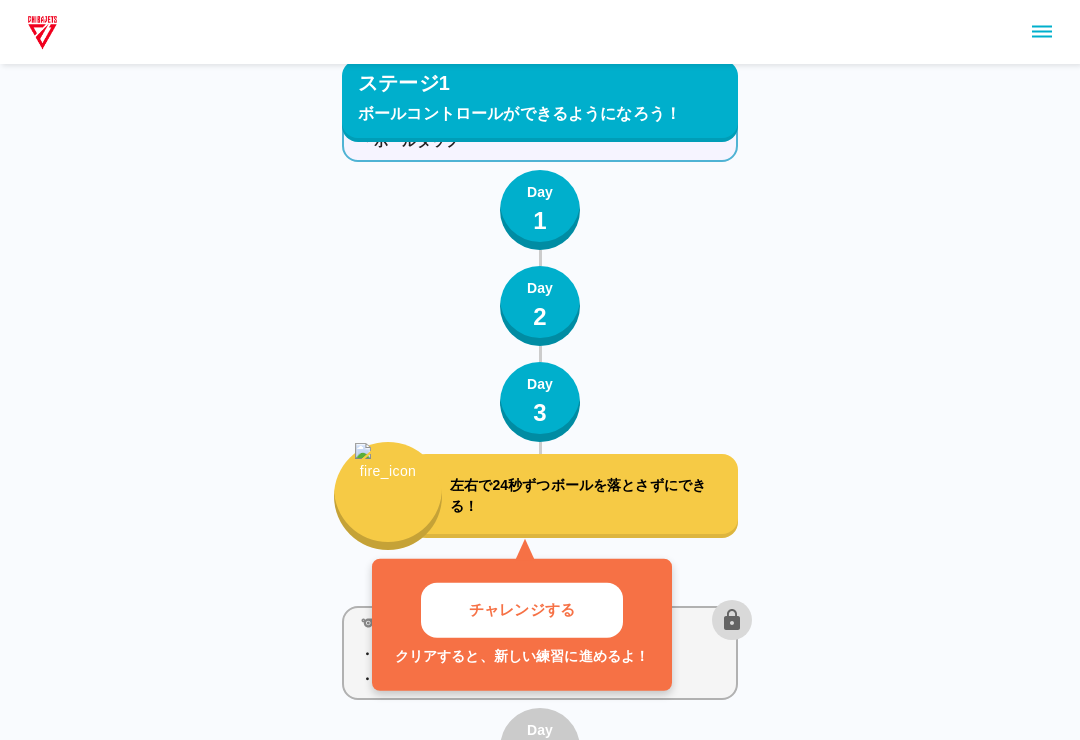 click on "Day 3" at bounding box center (540, 402) 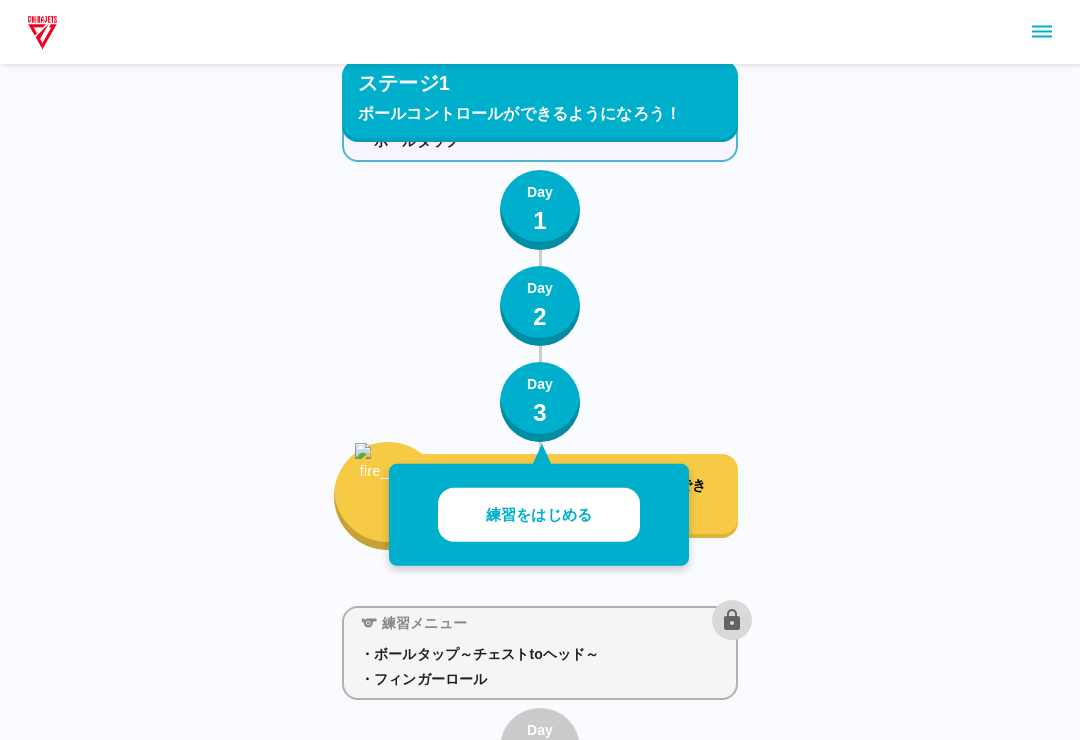 click on "練習をはじめる" at bounding box center [539, 515] 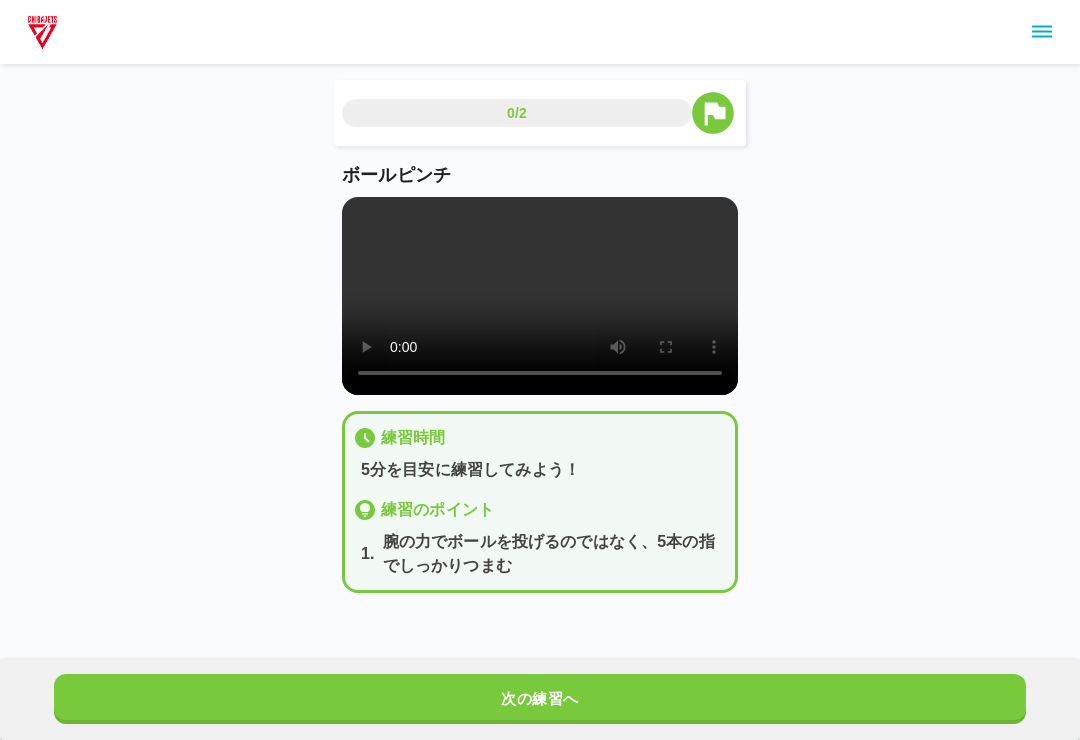 click at bounding box center [540, 296] 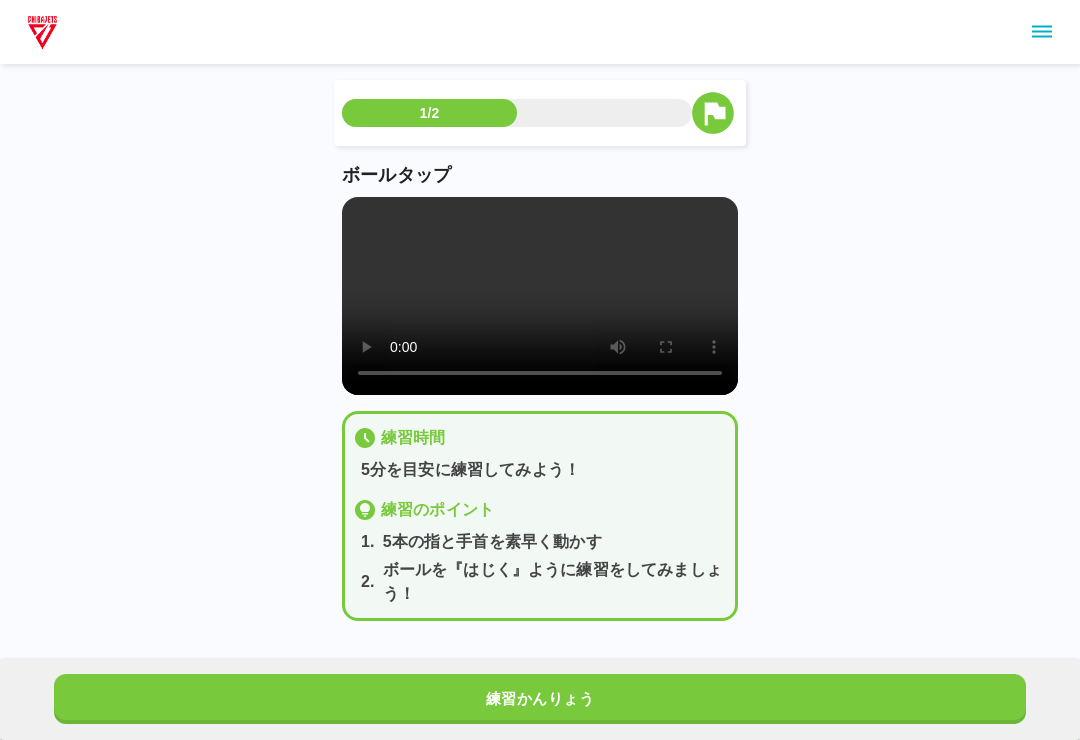 click at bounding box center (540, 296) 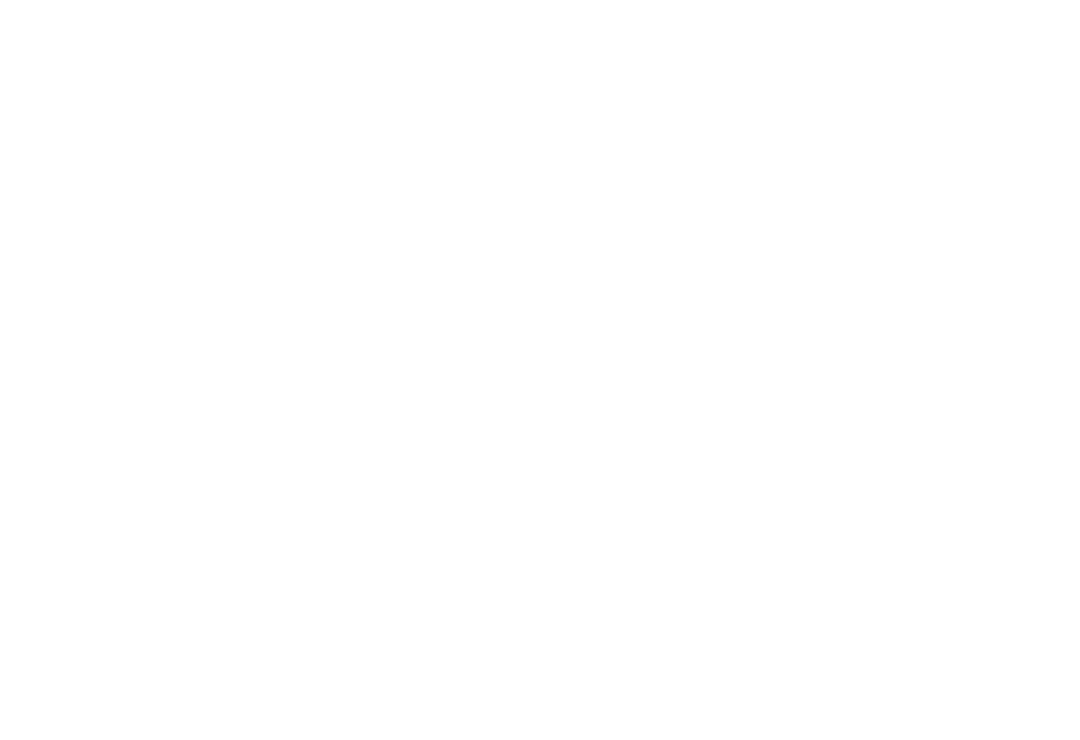 click at bounding box center (540, 4) 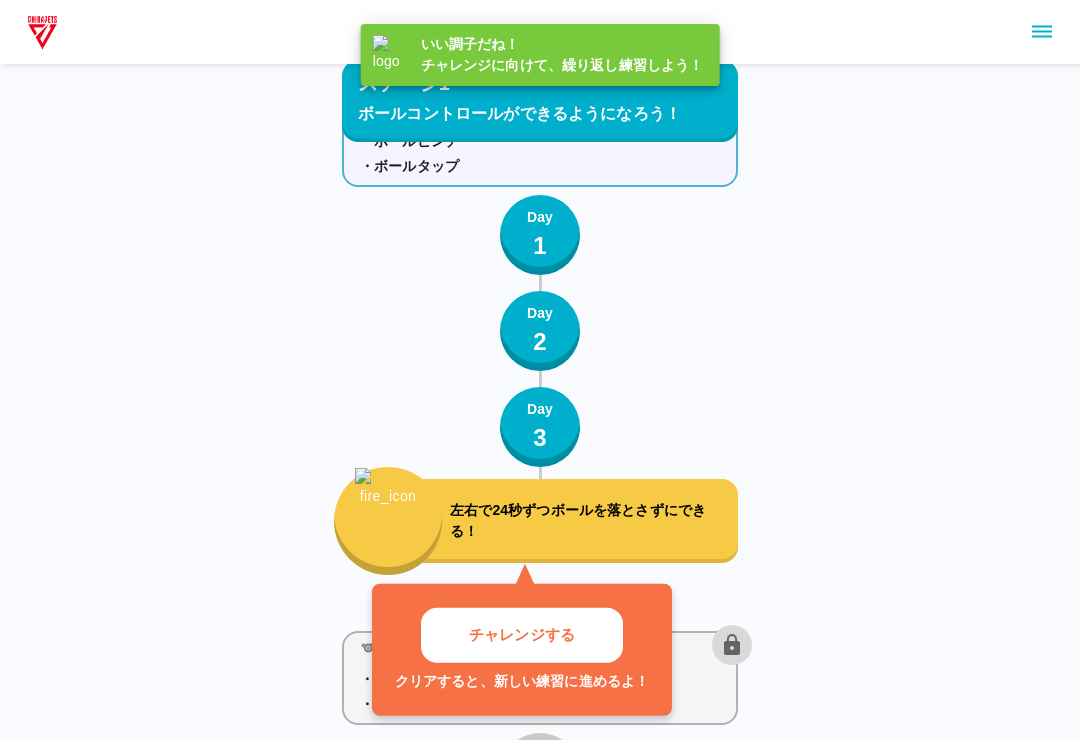 scroll, scrollTop: 81, scrollLeft: 0, axis: vertical 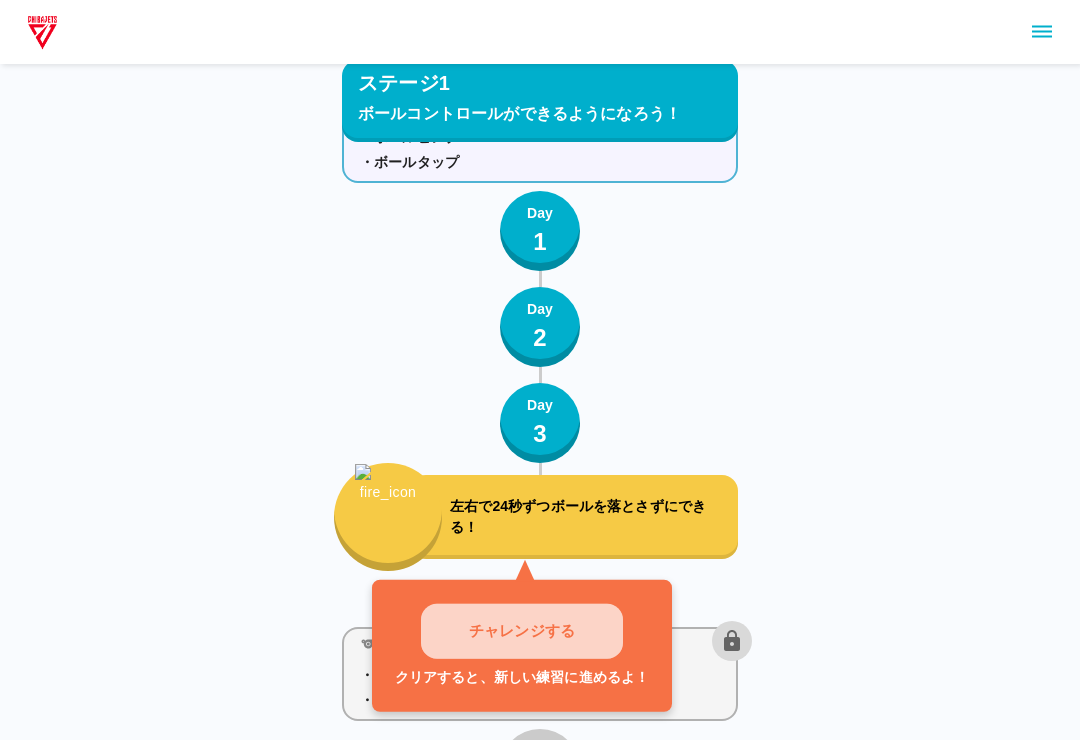 click on "チャレンジする" at bounding box center [522, 632] 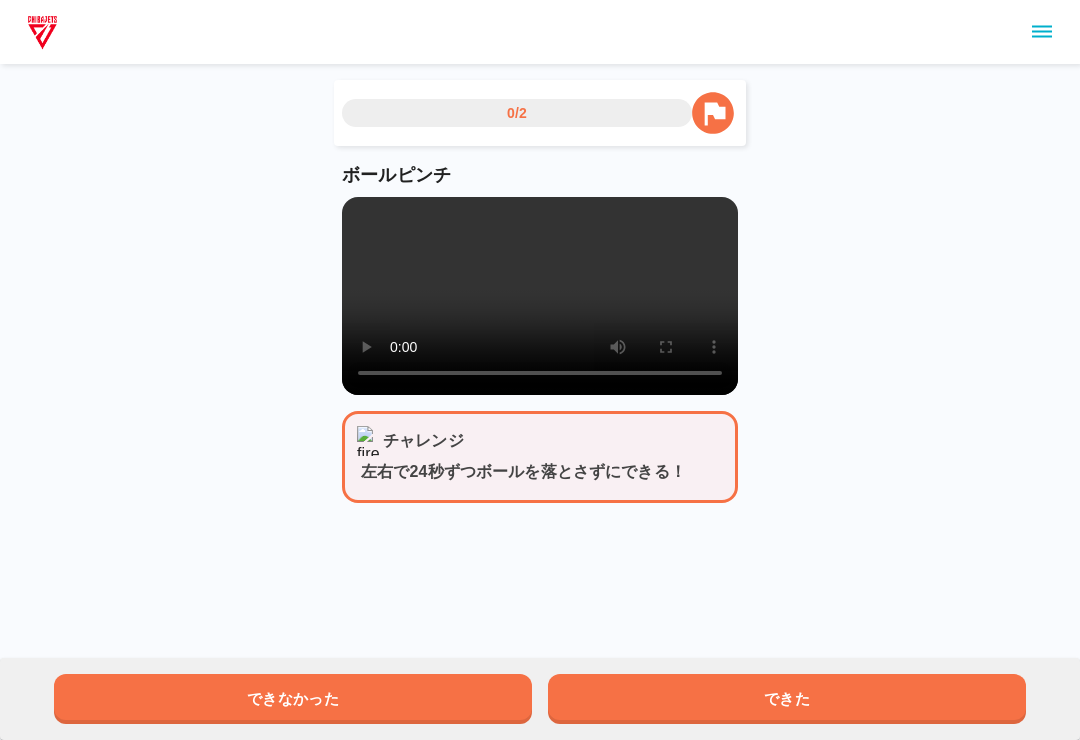 click at bounding box center (540, 296) 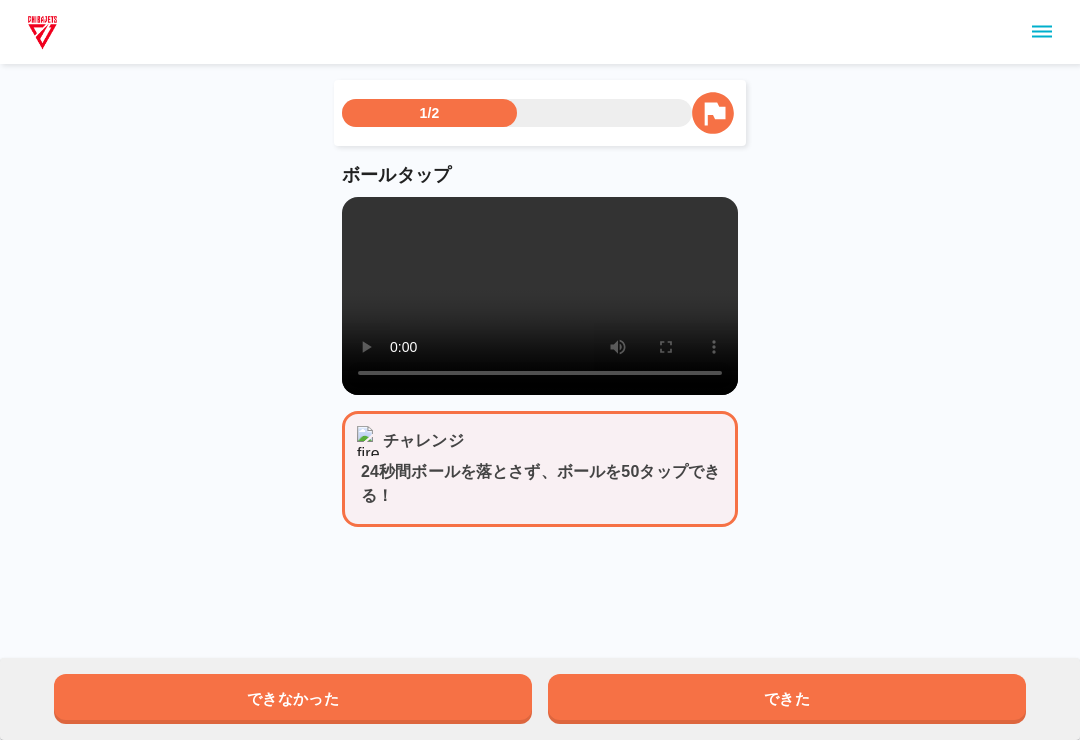 click on "できた" at bounding box center [787, 699] 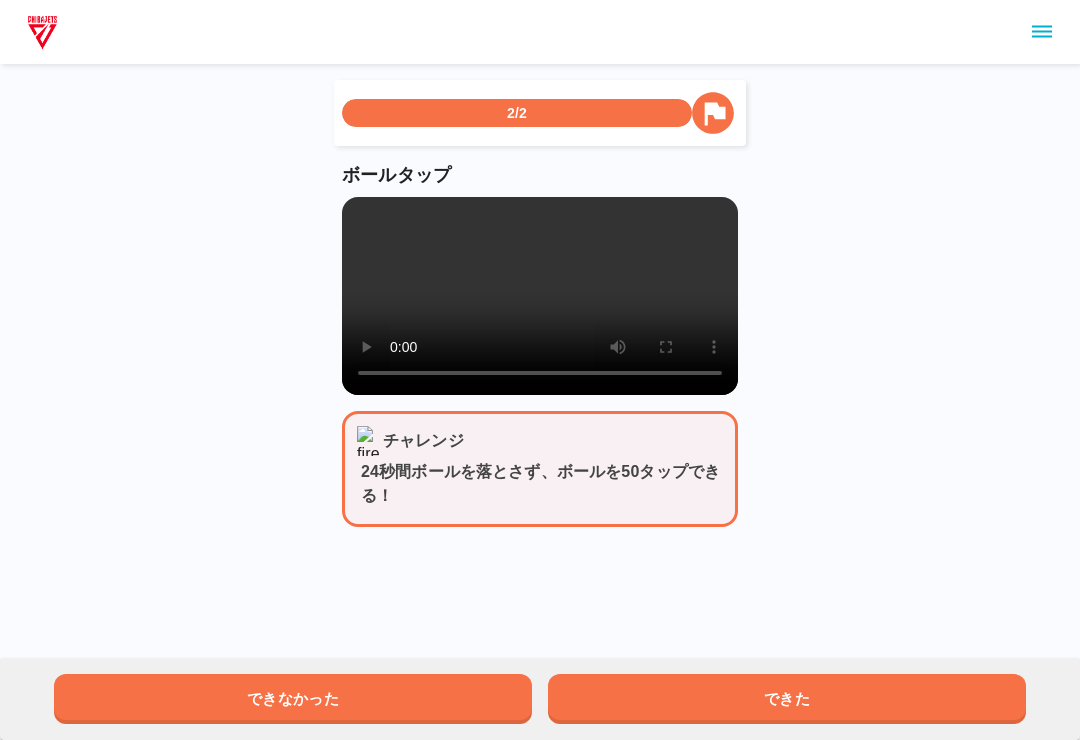 click on "できた" at bounding box center (787, 699) 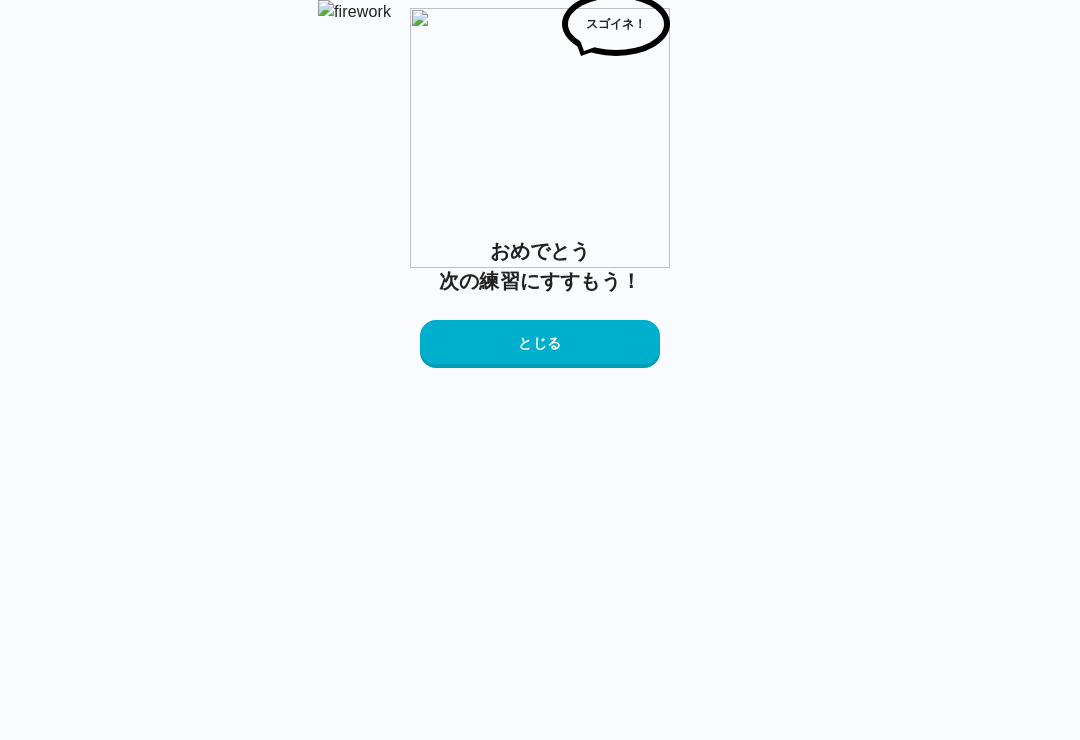 click on "とじる" at bounding box center [540, 344] 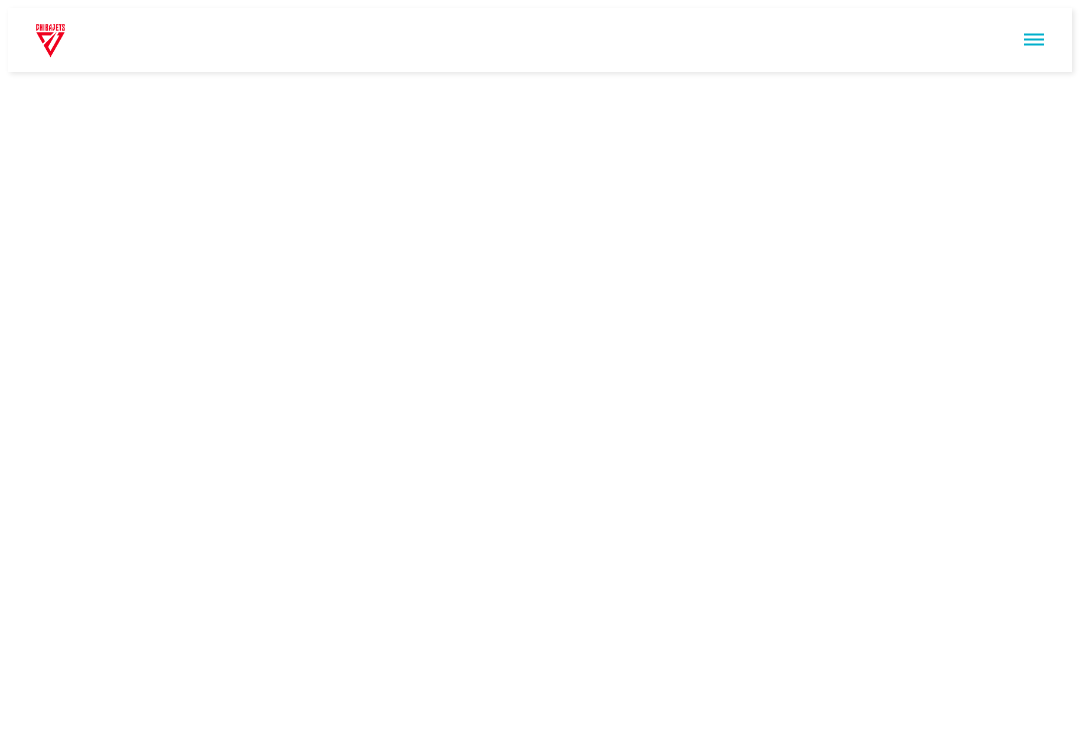 click at bounding box center (540, 40) 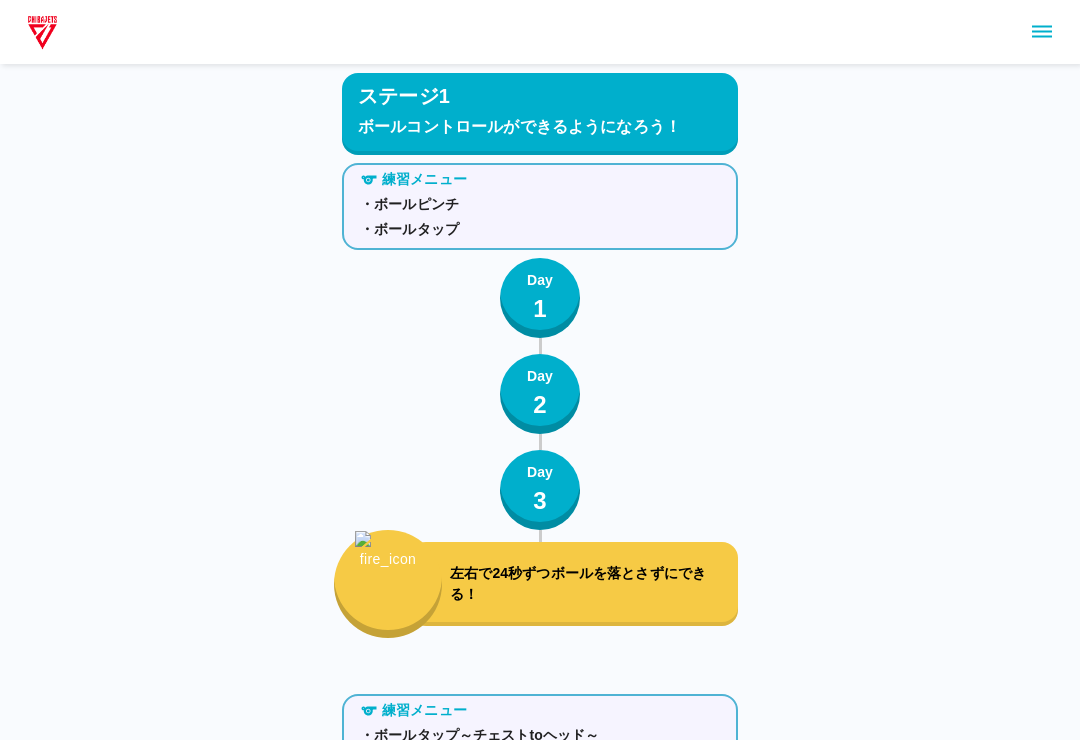 scroll, scrollTop: 16, scrollLeft: 0, axis: vertical 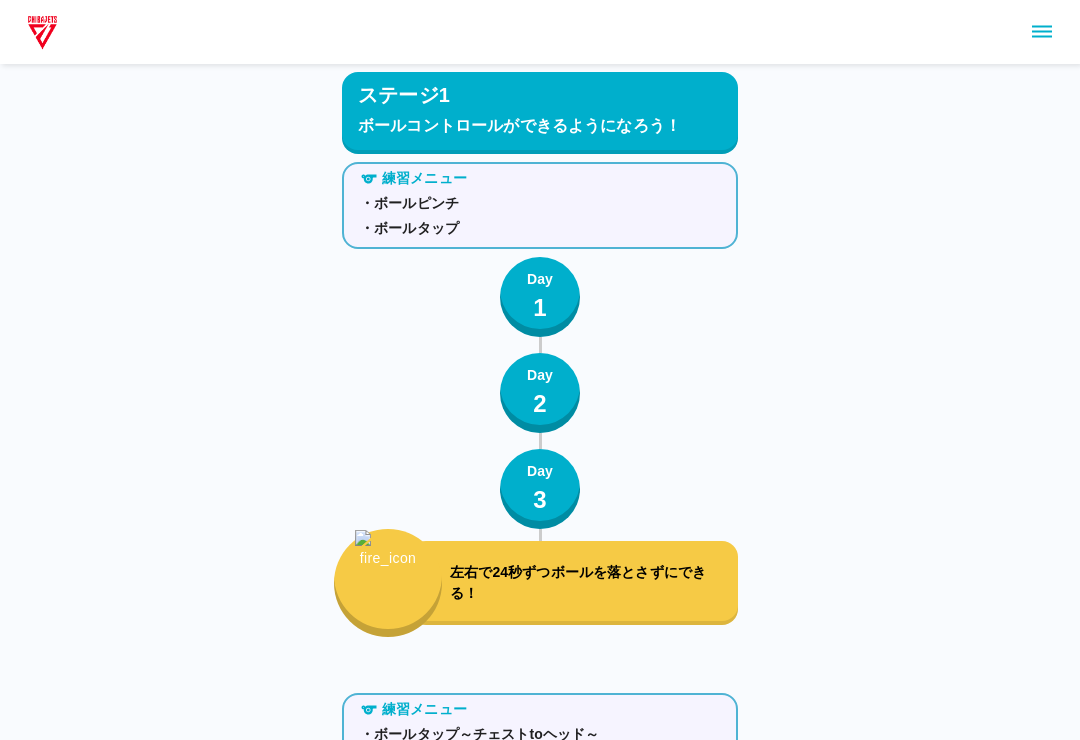 click on "Day" at bounding box center [540, 471] 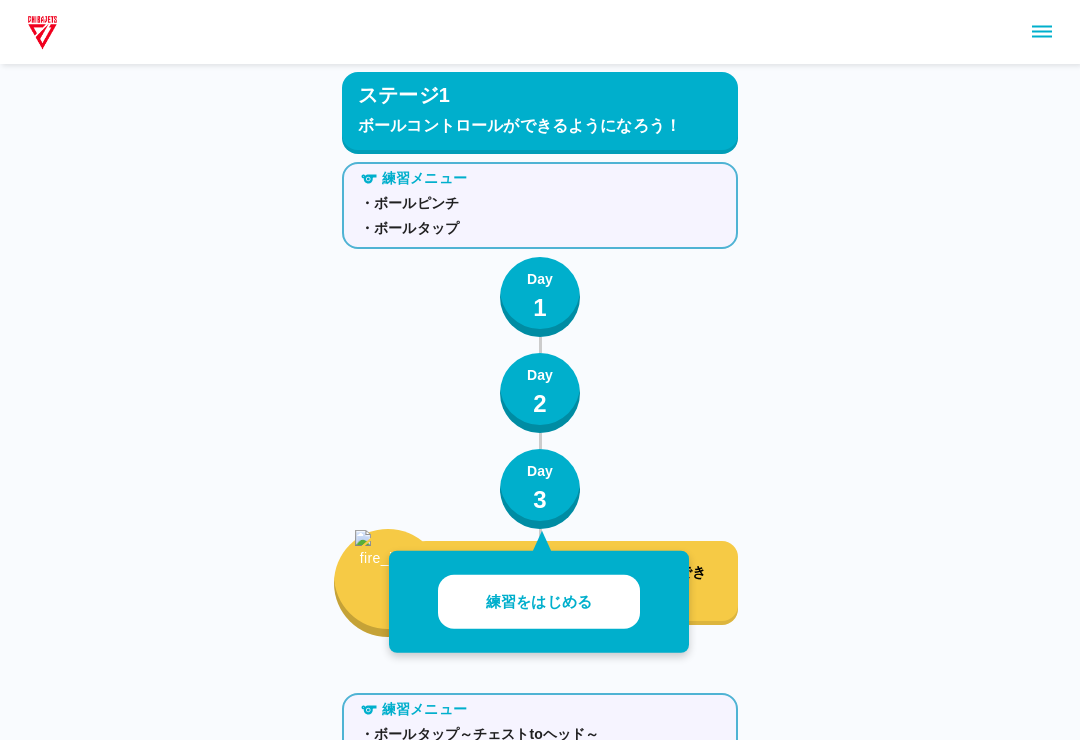 click on "練習をはじめる" at bounding box center [539, 602] 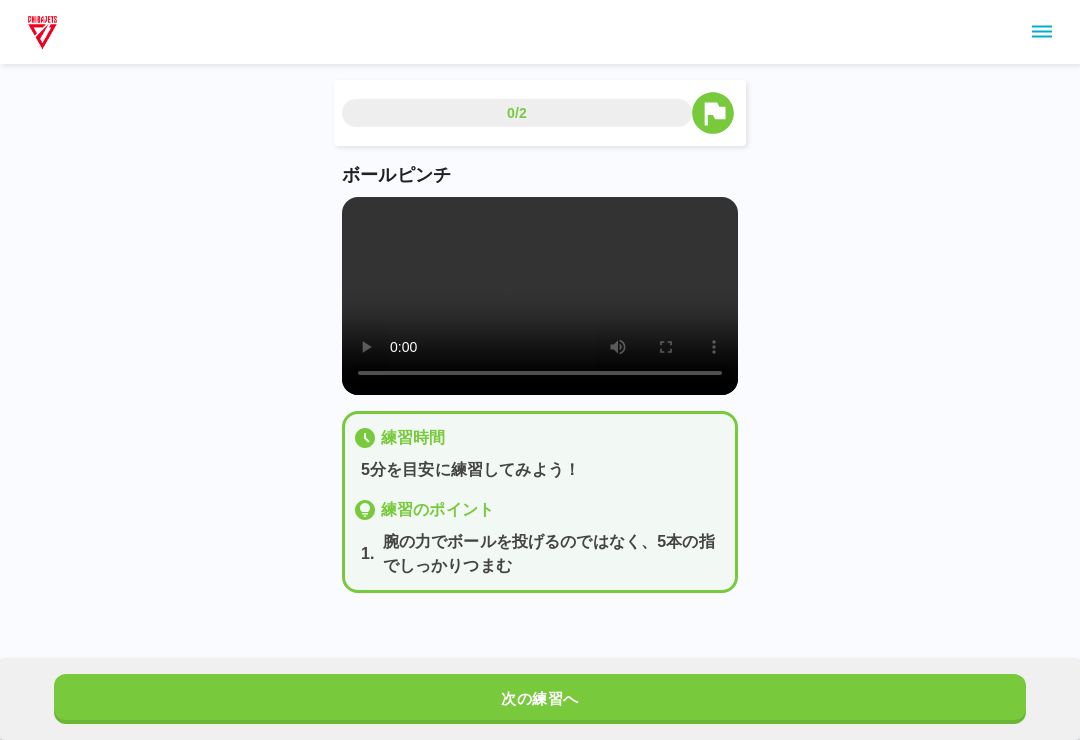 click at bounding box center [540, 296] 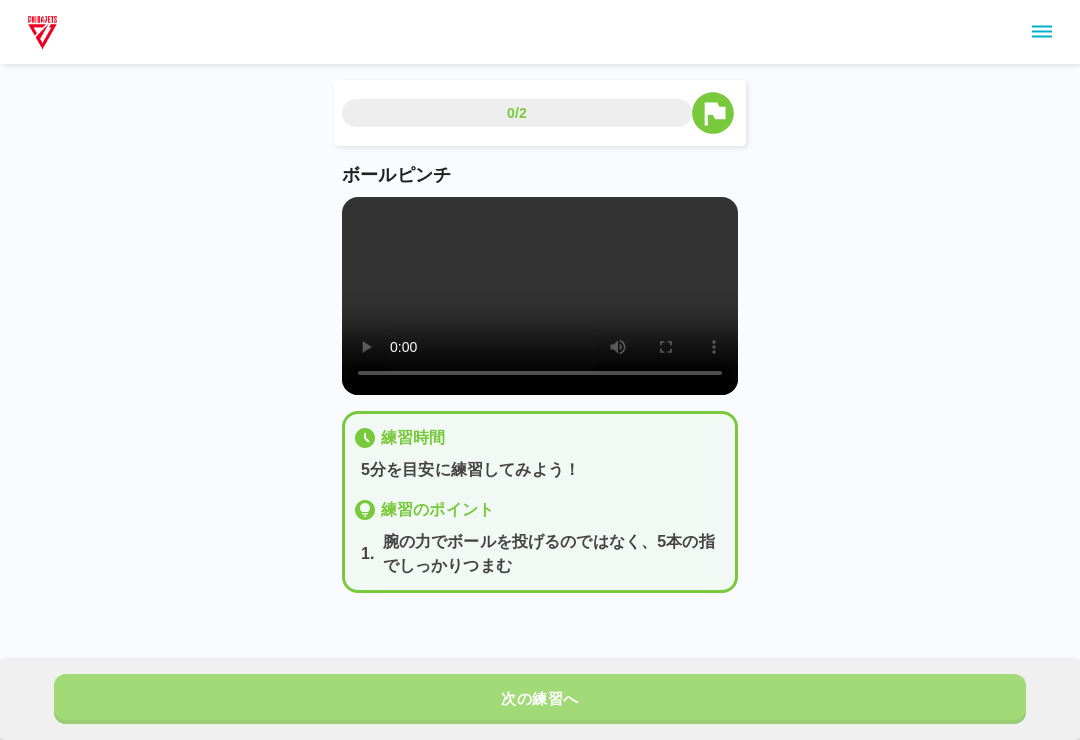 click on "次の練習へ" at bounding box center (540, 699) 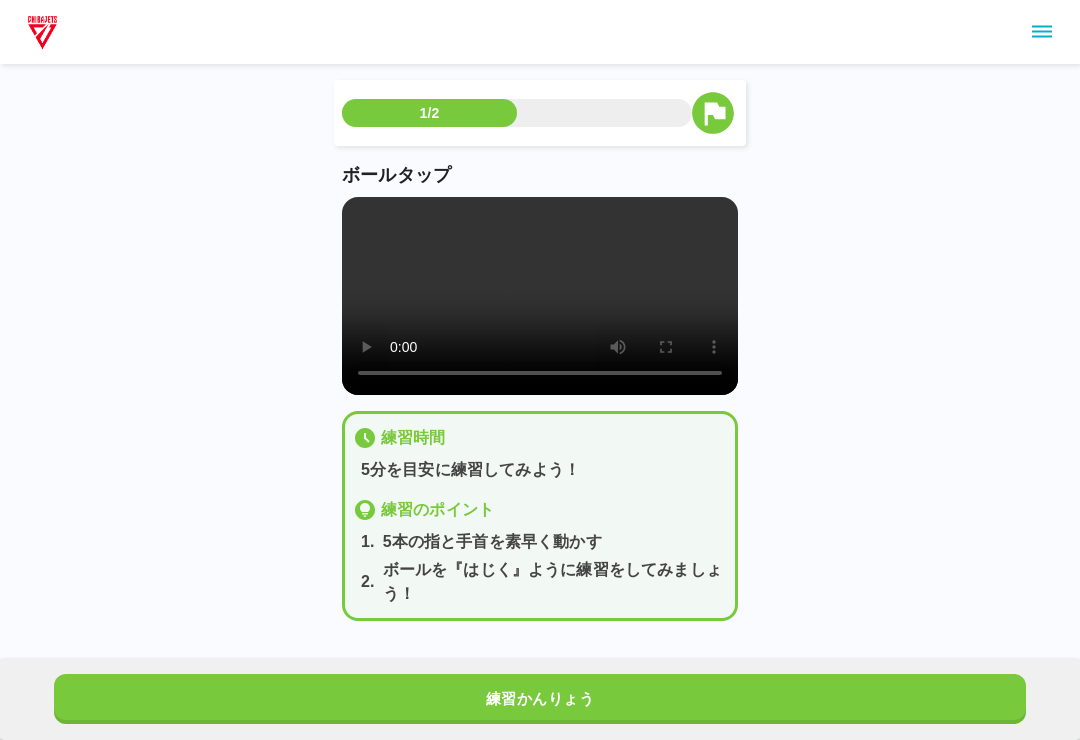 click at bounding box center [540, 296] 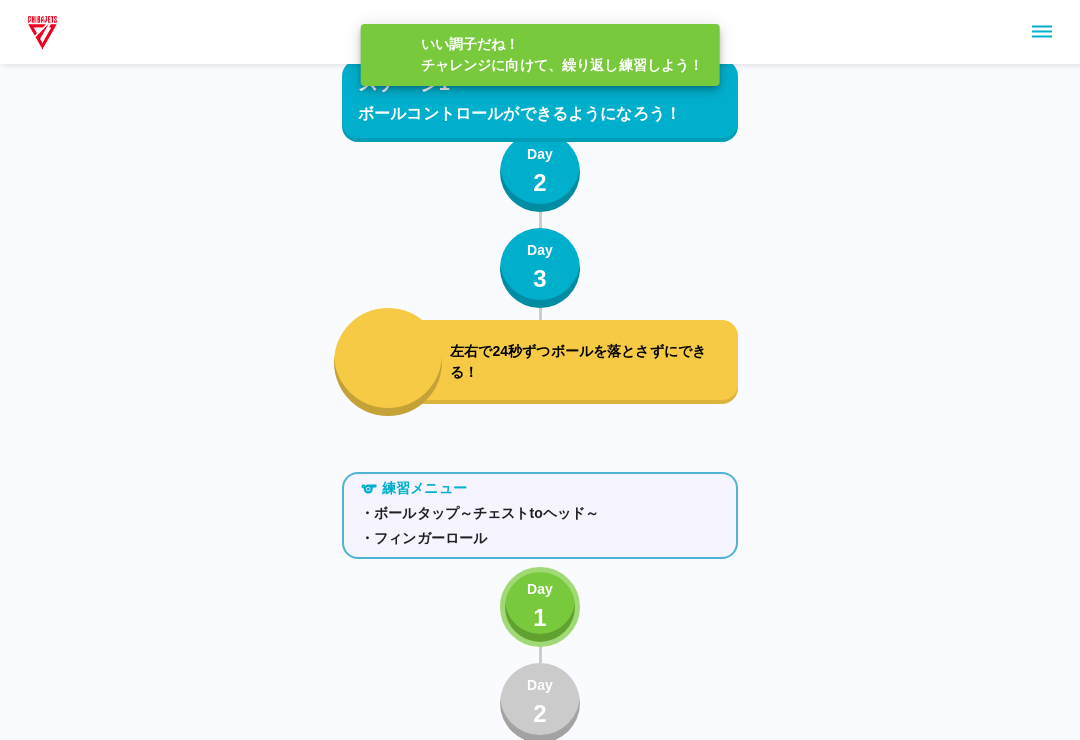 scroll, scrollTop: 0, scrollLeft: 0, axis: both 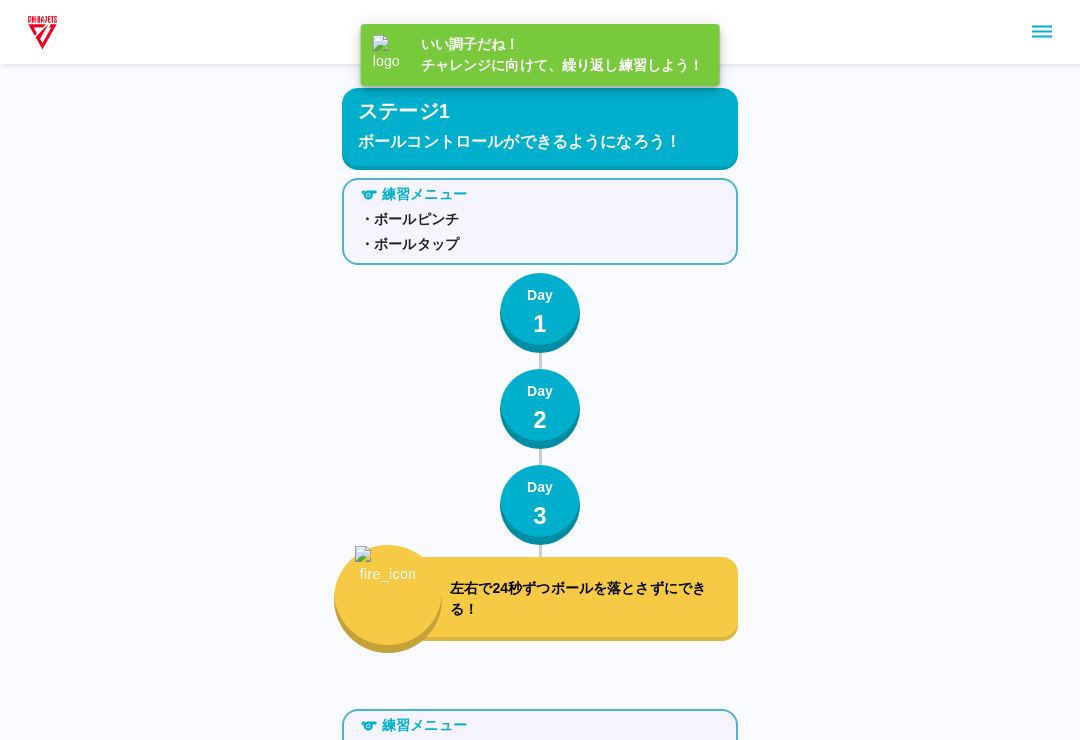 click on "練習メニュー ・ボールピンチ ・ボールタップ Day 1 Day 2 Day 3 左右で24秒ずつボールを落とさずにできる！" at bounding box center [540, 411] 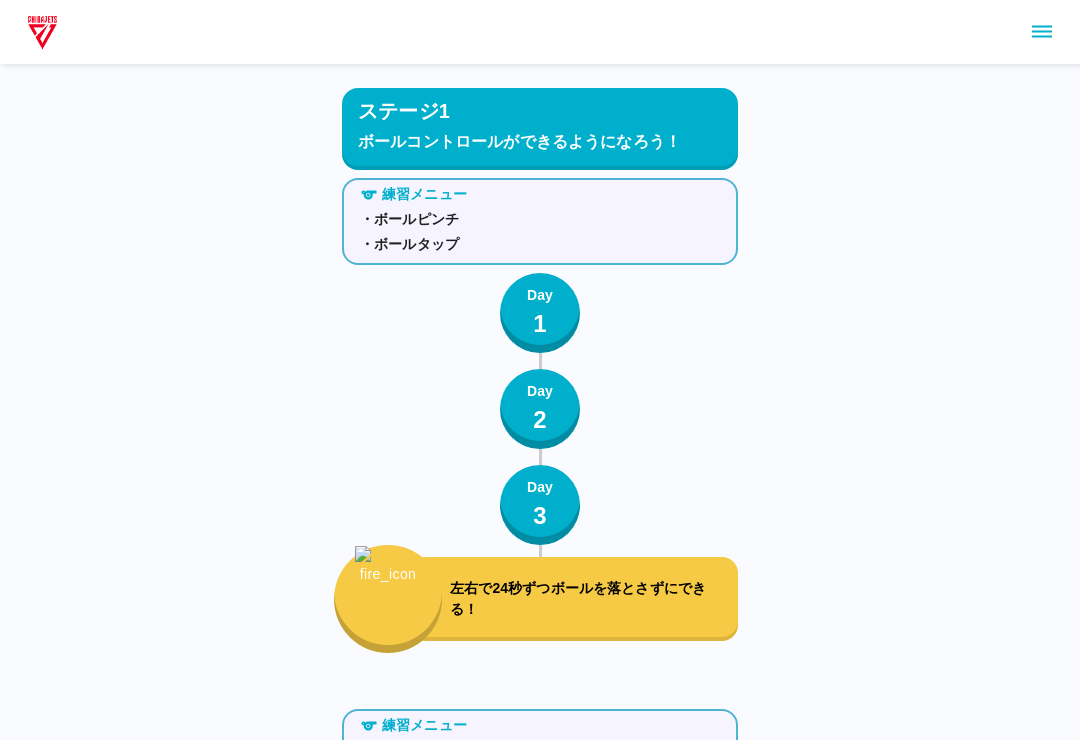 click on "左右で24秒ずつボールを落とさずにできる！" at bounding box center [590, 599] 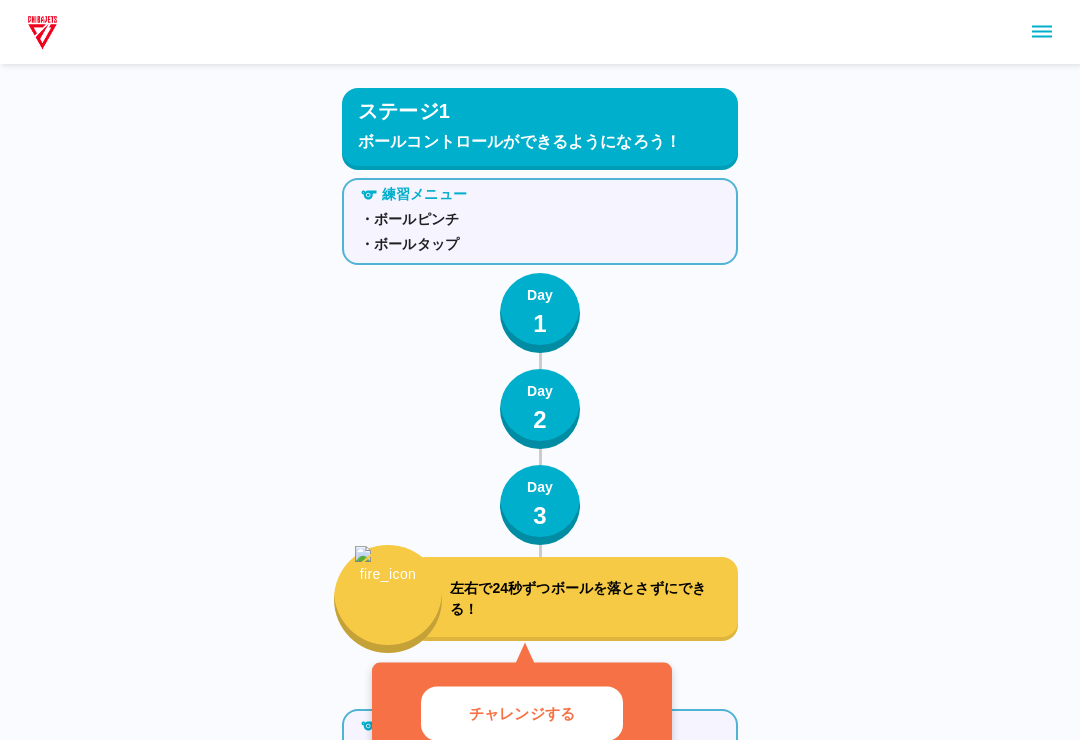 click on "チャレンジする" at bounding box center [522, 713] 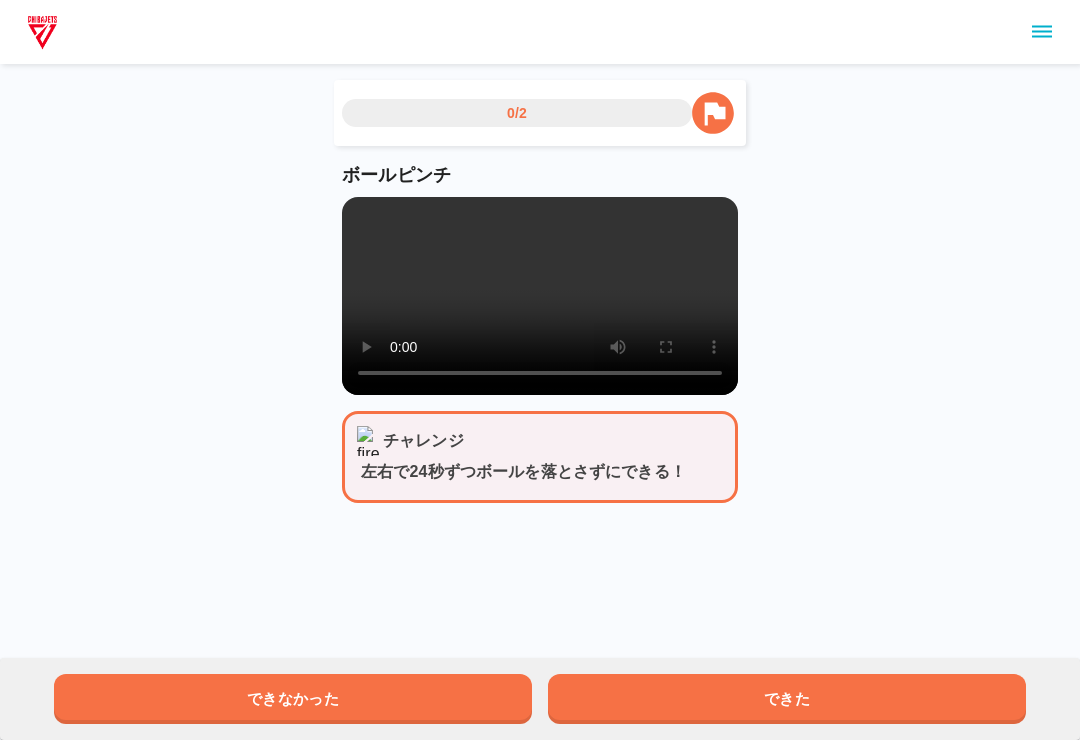 click at bounding box center (540, 296) 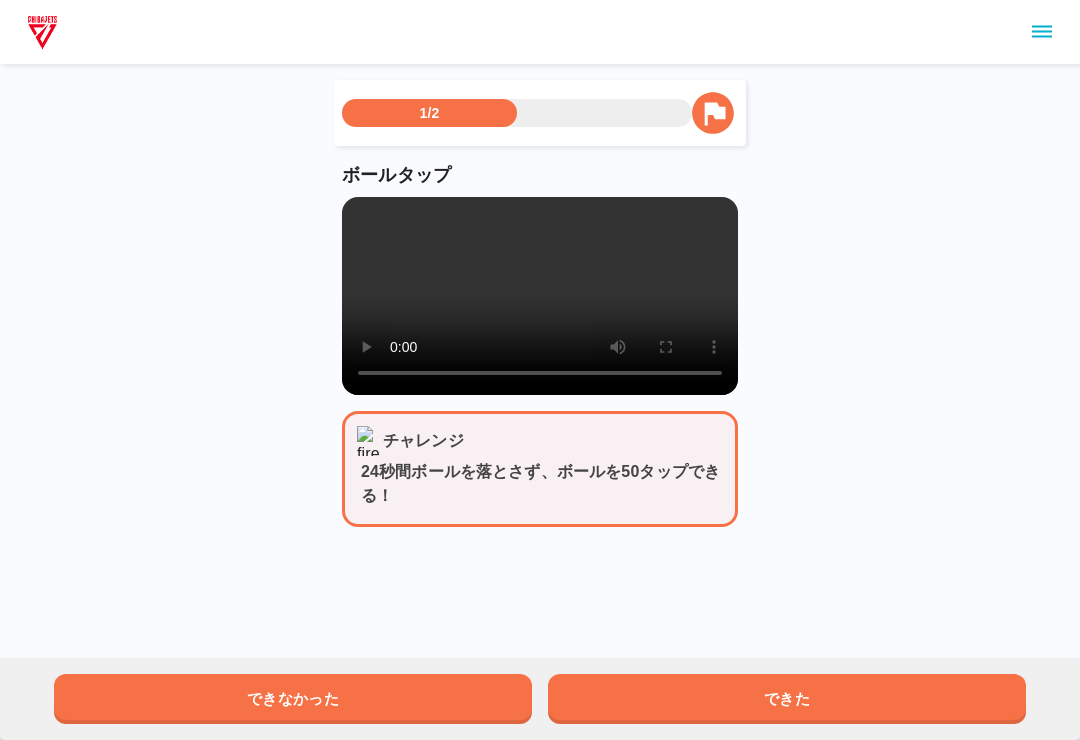 click on "できなかった できた" at bounding box center (540, 699) 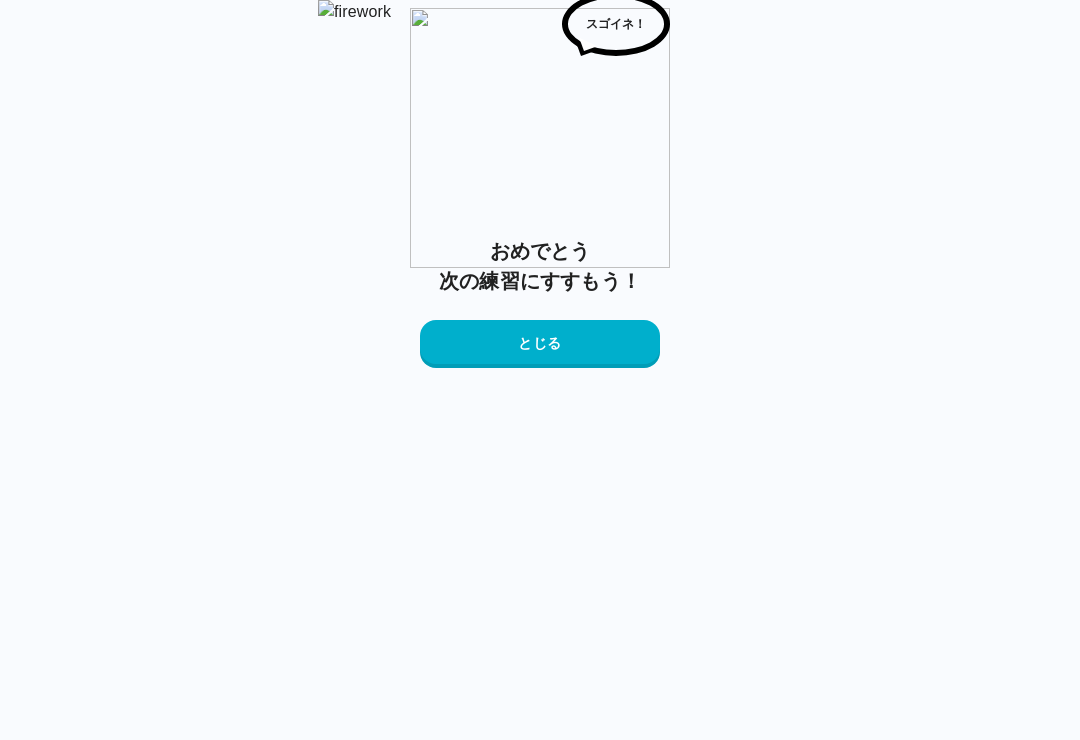 click on "とじる" at bounding box center [540, 344] 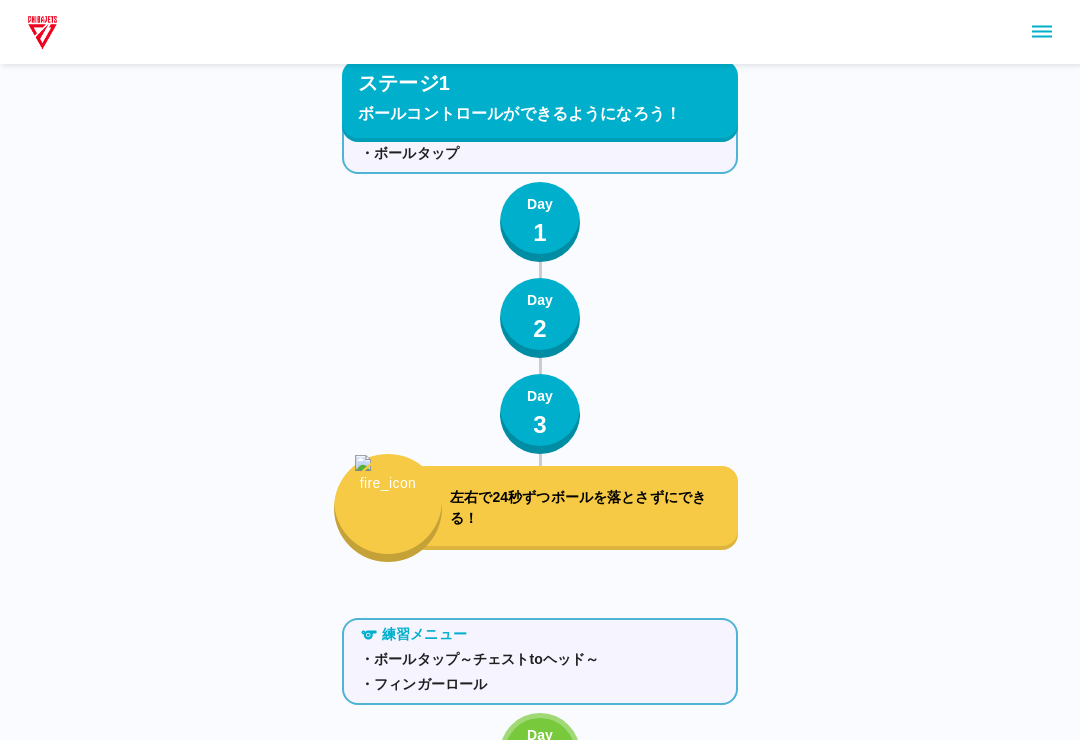 scroll, scrollTop: 237, scrollLeft: 0, axis: vertical 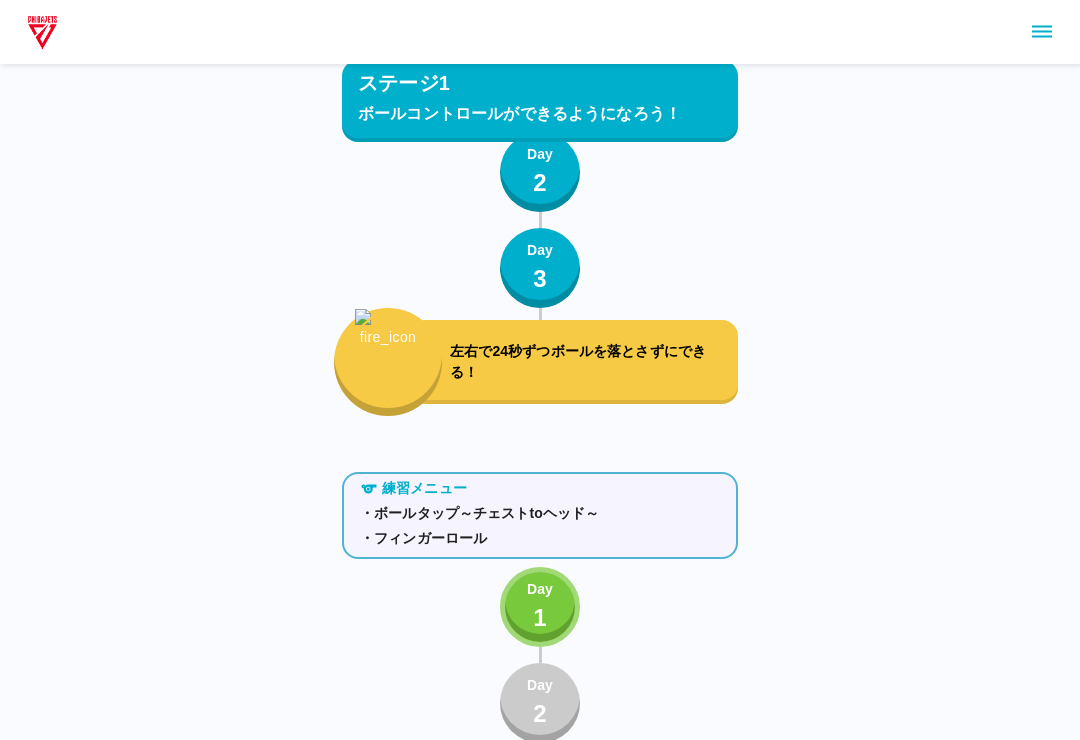 click on "Day" at bounding box center (540, 589) 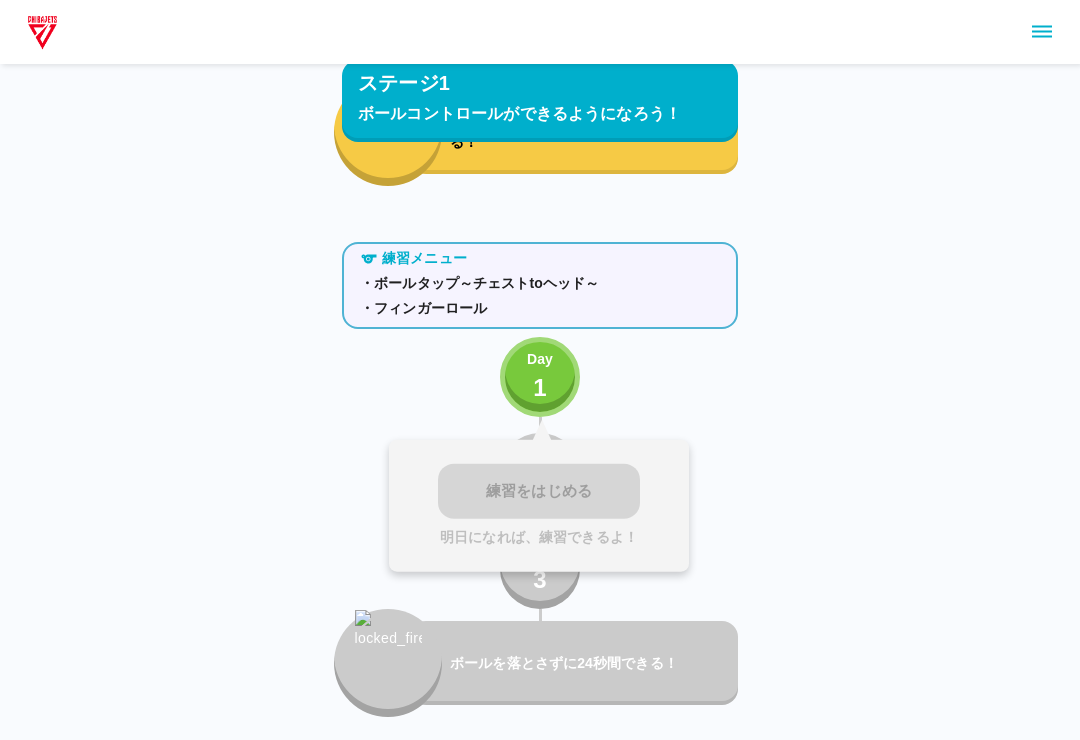 scroll, scrollTop: 471, scrollLeft: 0, axis: vertical 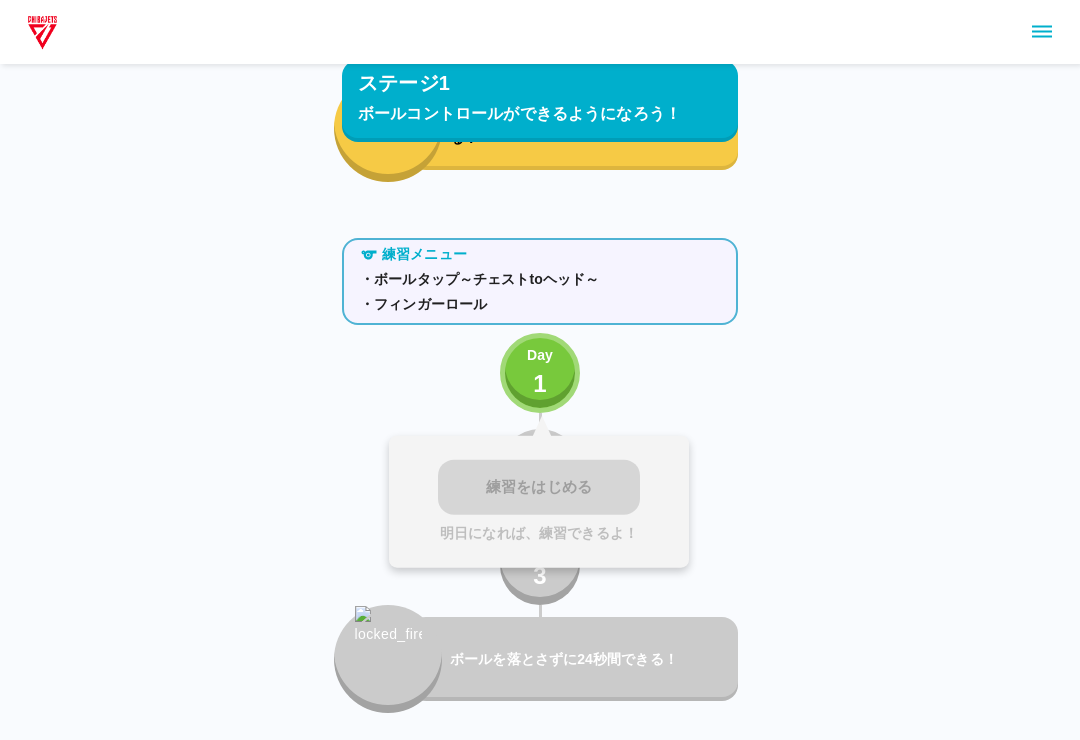 click on "練習をはじめる 明日になれば、練習できるよ！" at bounding box center [539, 502] 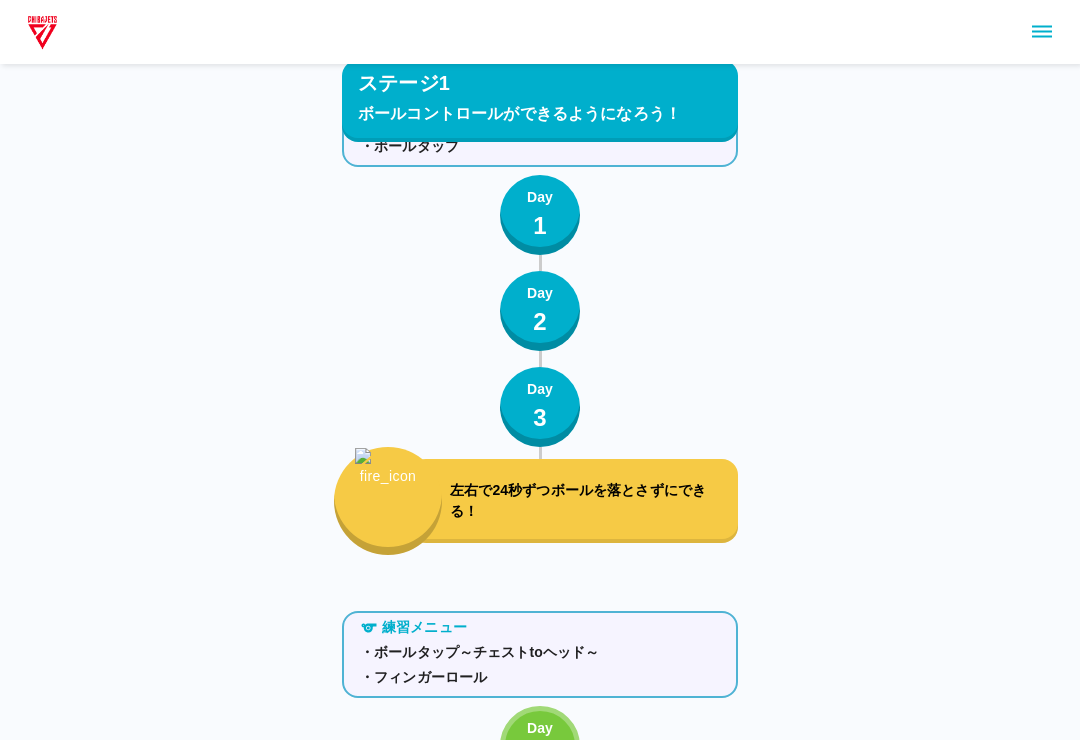 scroll, scrollTop: 0, scrollLeft: 0, axis: both 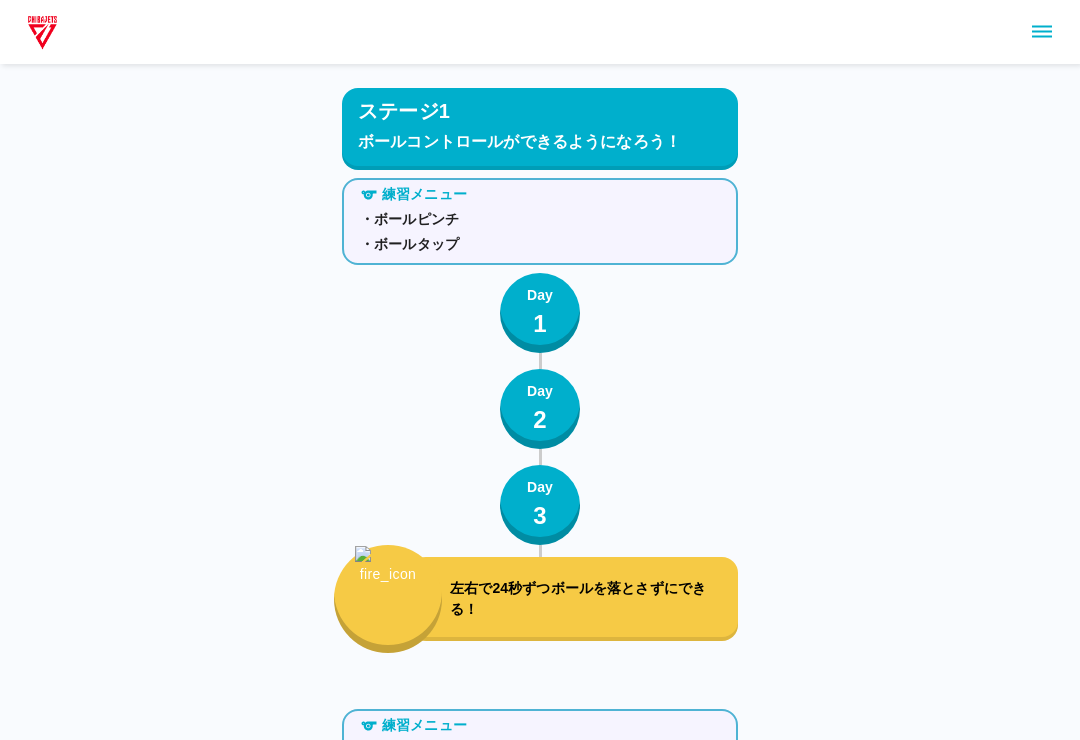 click on "左右で24秒ずつボールを落とさずにできる！" at bounding box center (590, 599) 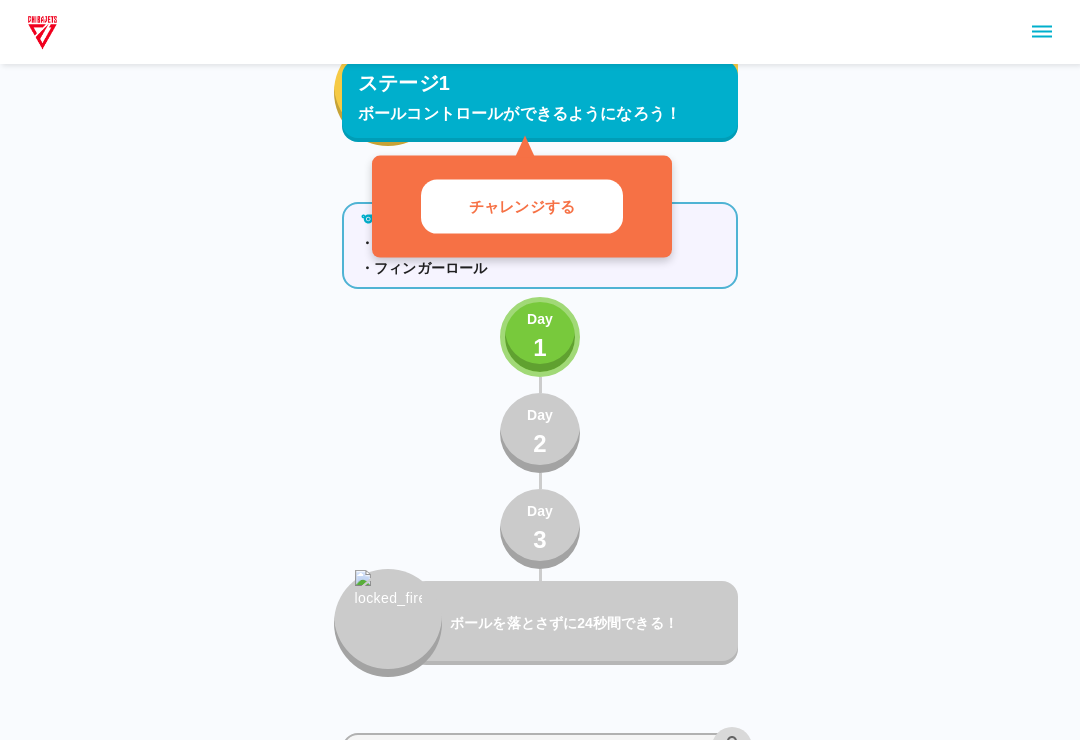 scroll, scrollTop: 507, scrollLeft: 0, axis: vertical 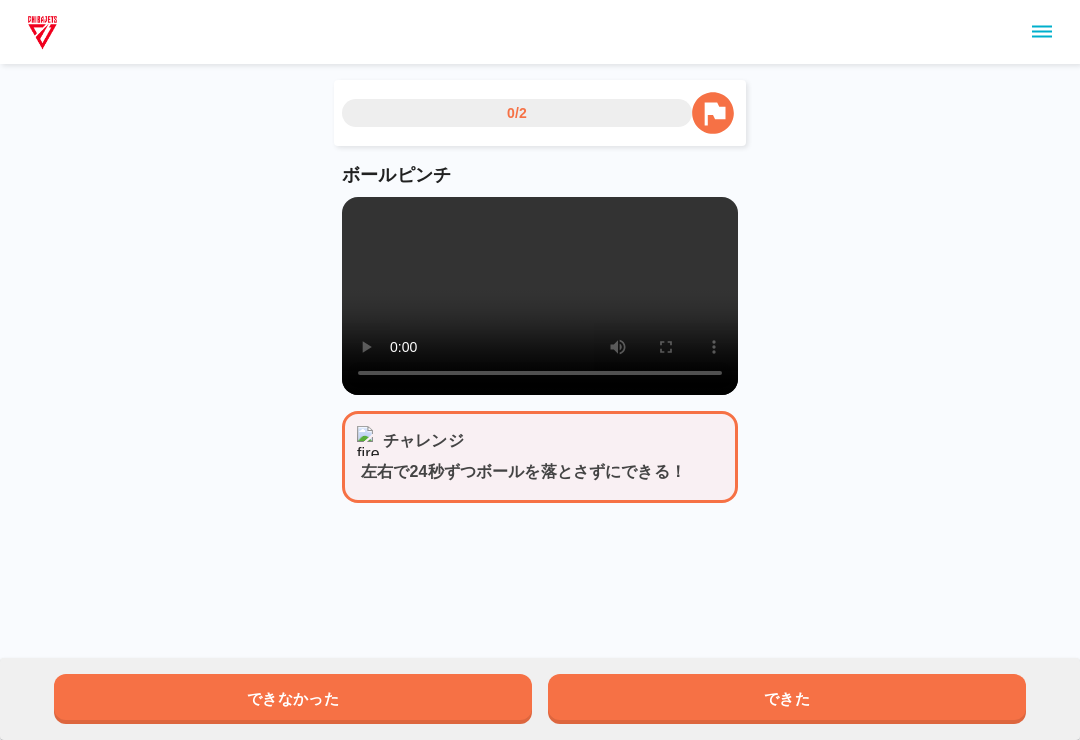 click at bounding box center [540, 296] 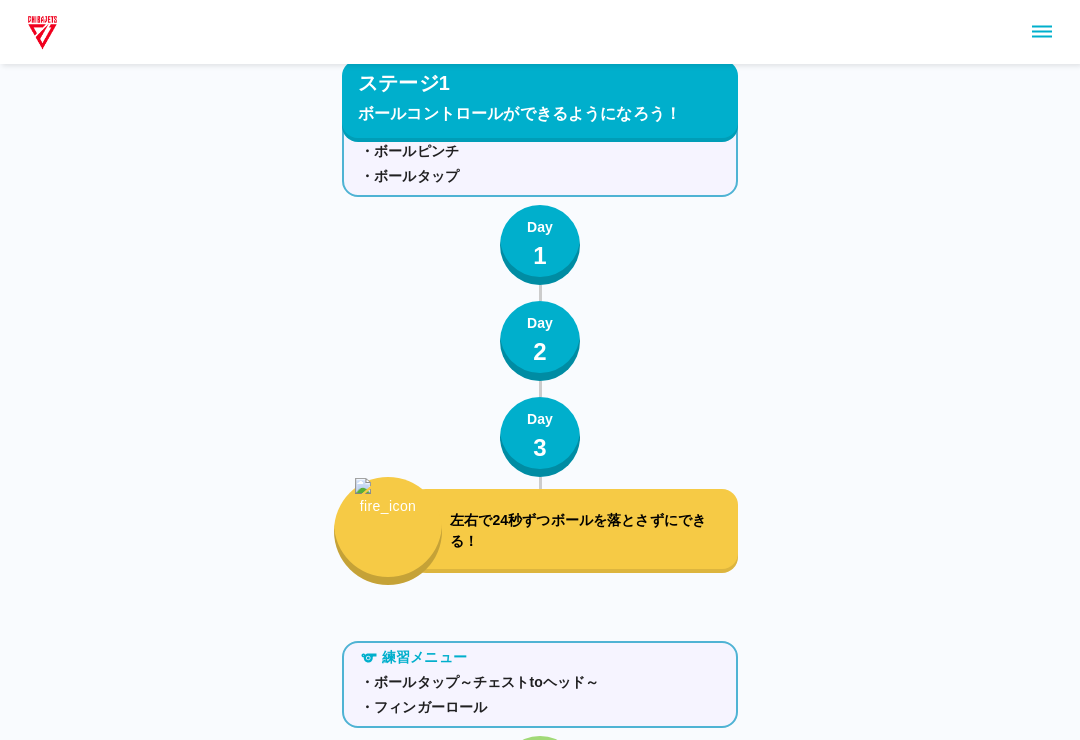 scroll, scrollTop: 237, scrollLeft: 0, axis: vertical 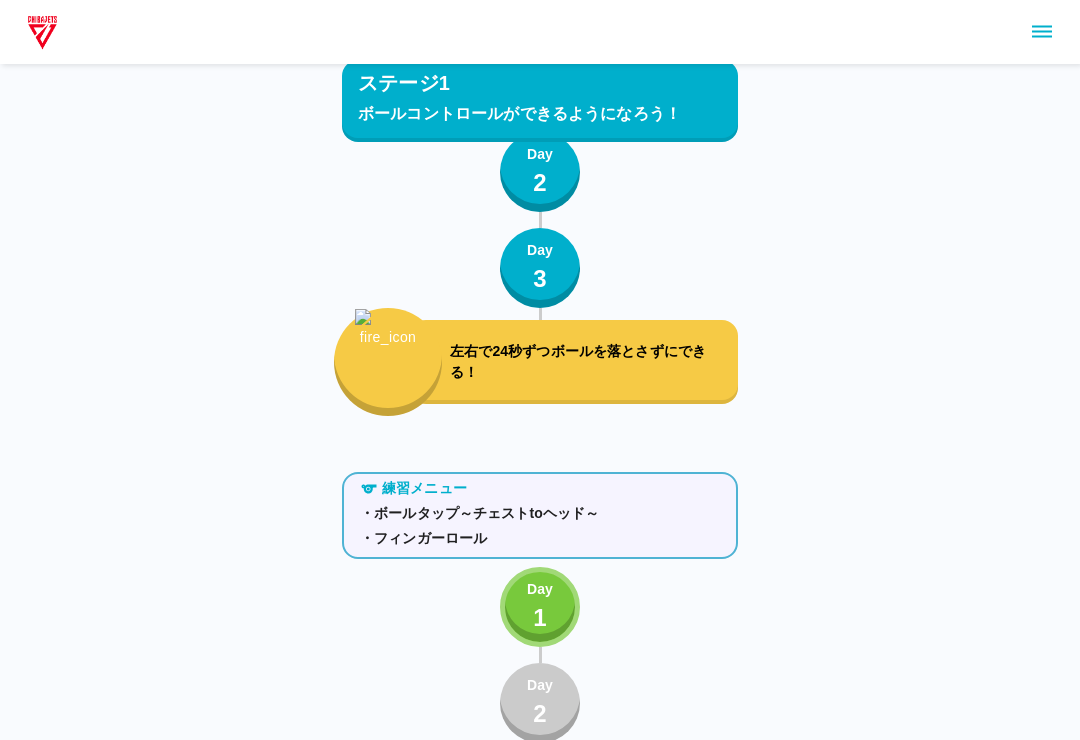 click on "練習メニュー ・ボールタップ～チェストtoヘッド～ ・フィンガーロール Day 1 Day 2 Day 3 ボールを落とさずに24秒間できる！" at bounding box center (540, 705) 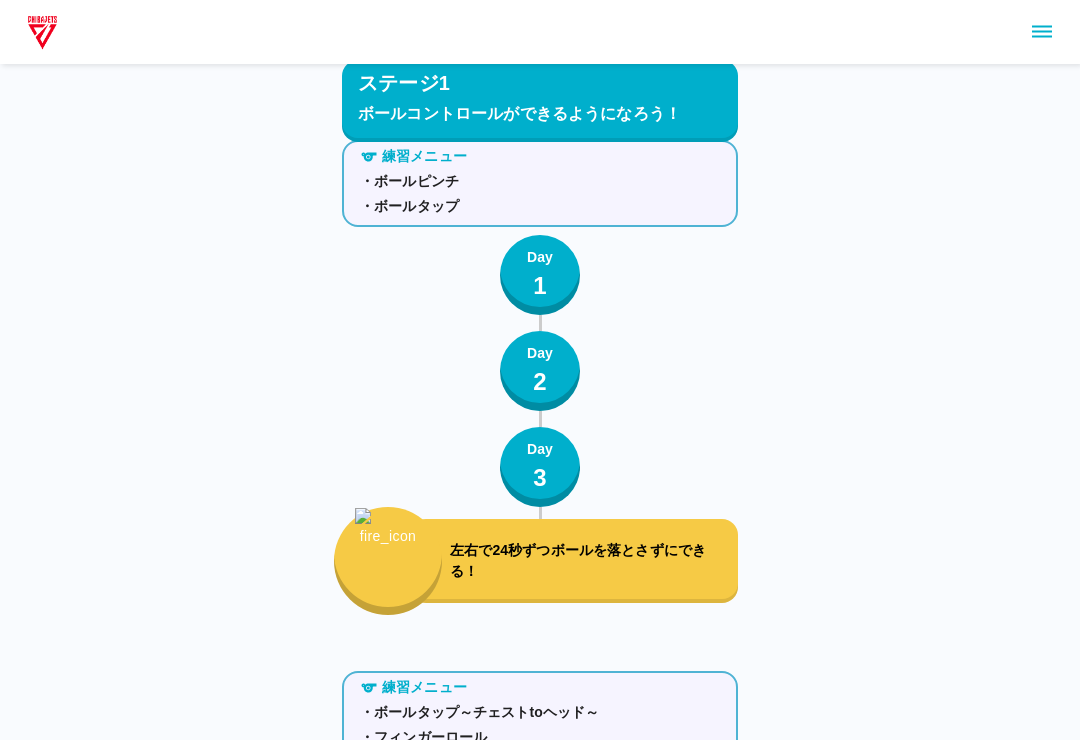 scroll, scrollTop: 0, scrollLeft: 0, axis: both 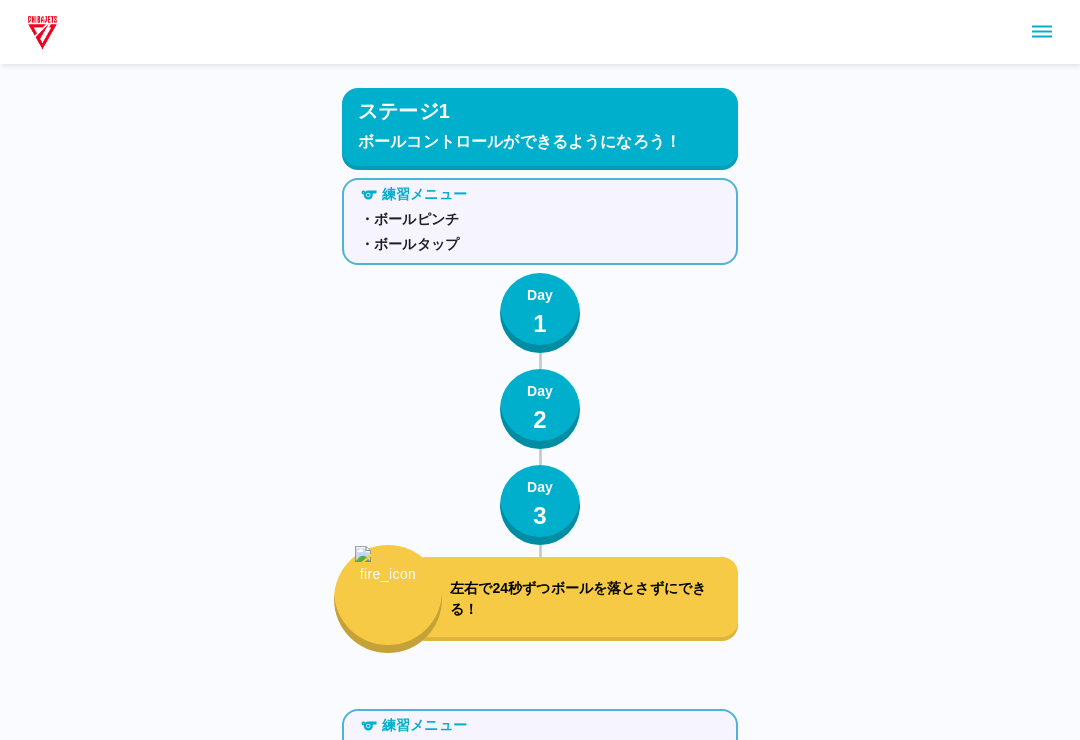click on "左右で24秒ずつボールを落とさずにできる！" at bounding box center (590, 599) 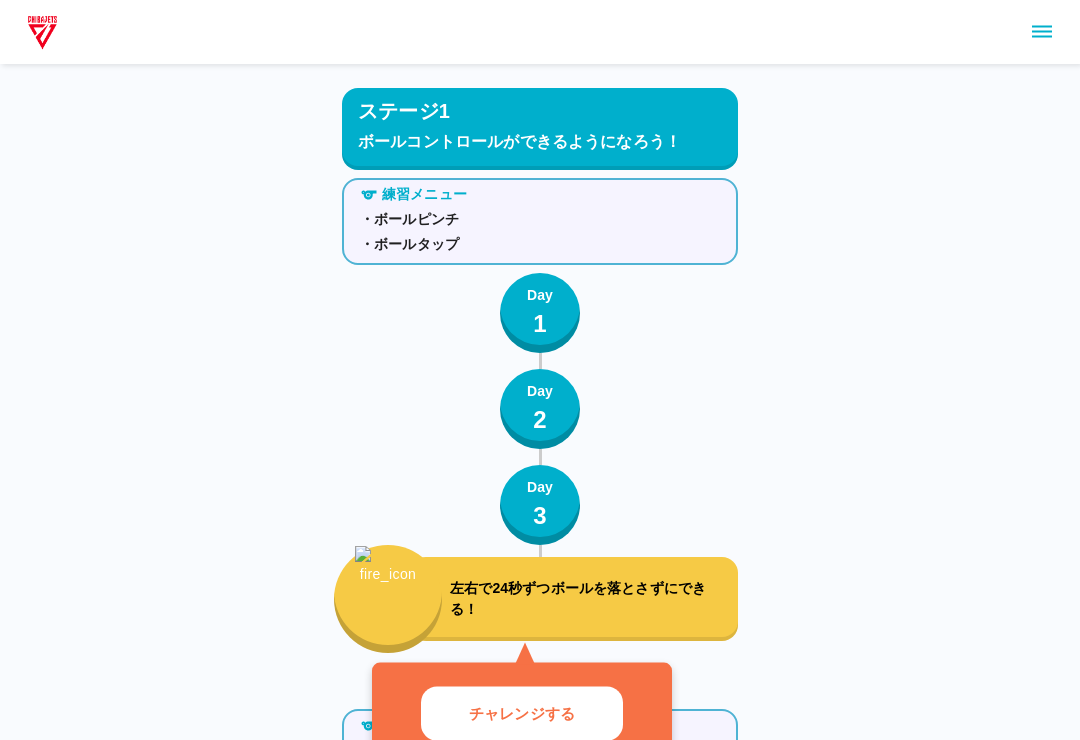 click on "左右で24秒ずつボールを落とさずにできる！" at bounding box center (590, 599) 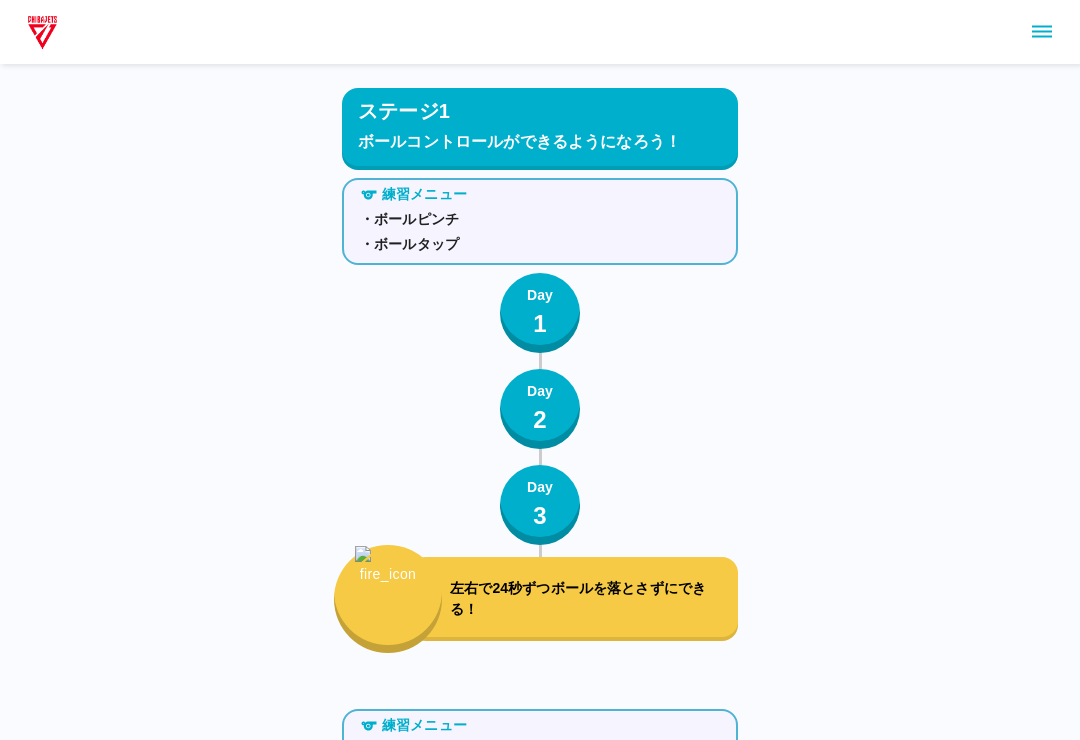 click on "Day 3" at bounding box center (540, 505) 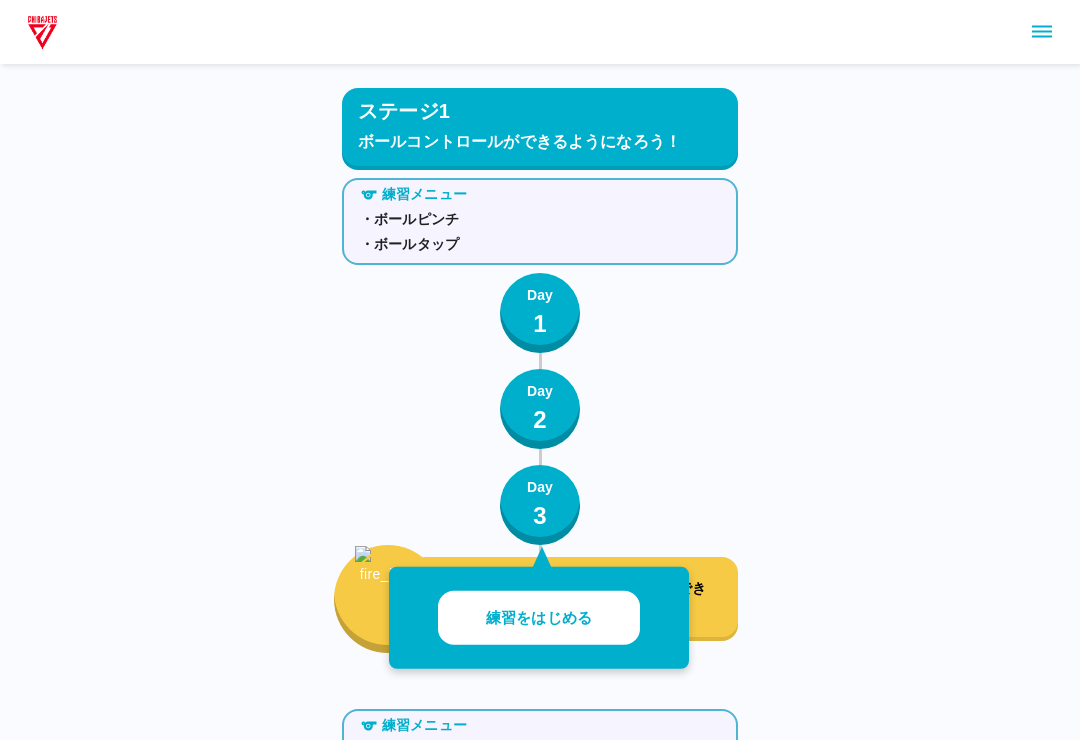 click on "Day 2" at bounding box center [540, 409] 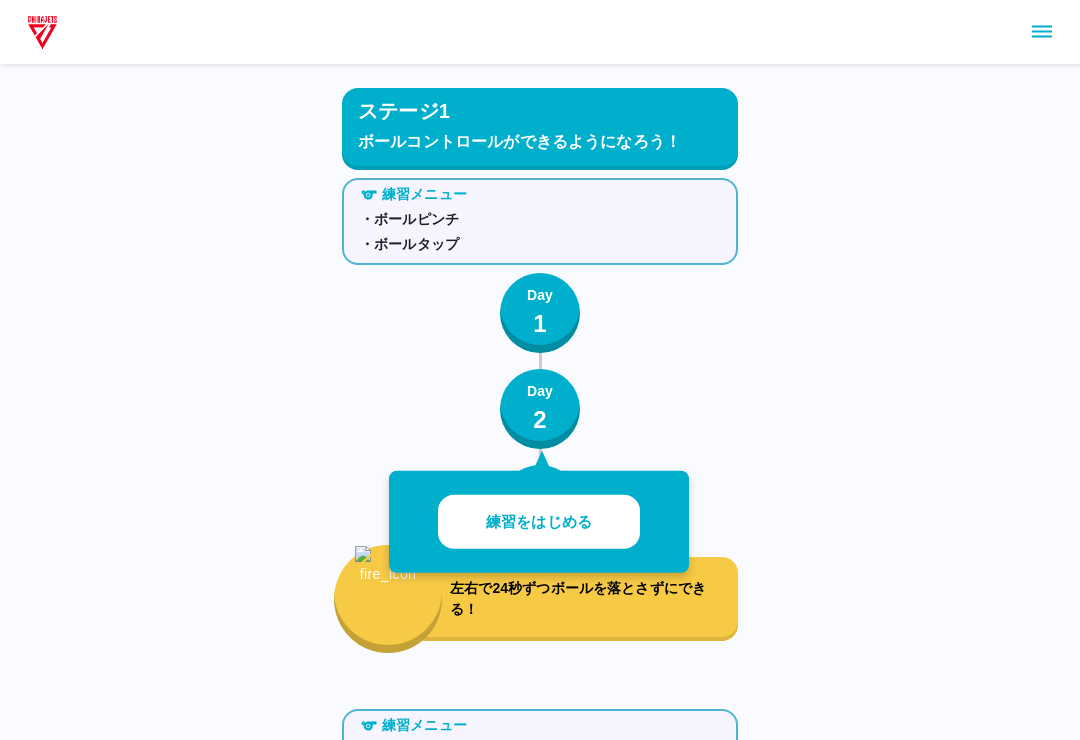 click on "Day" at bounding box center [540, 295] 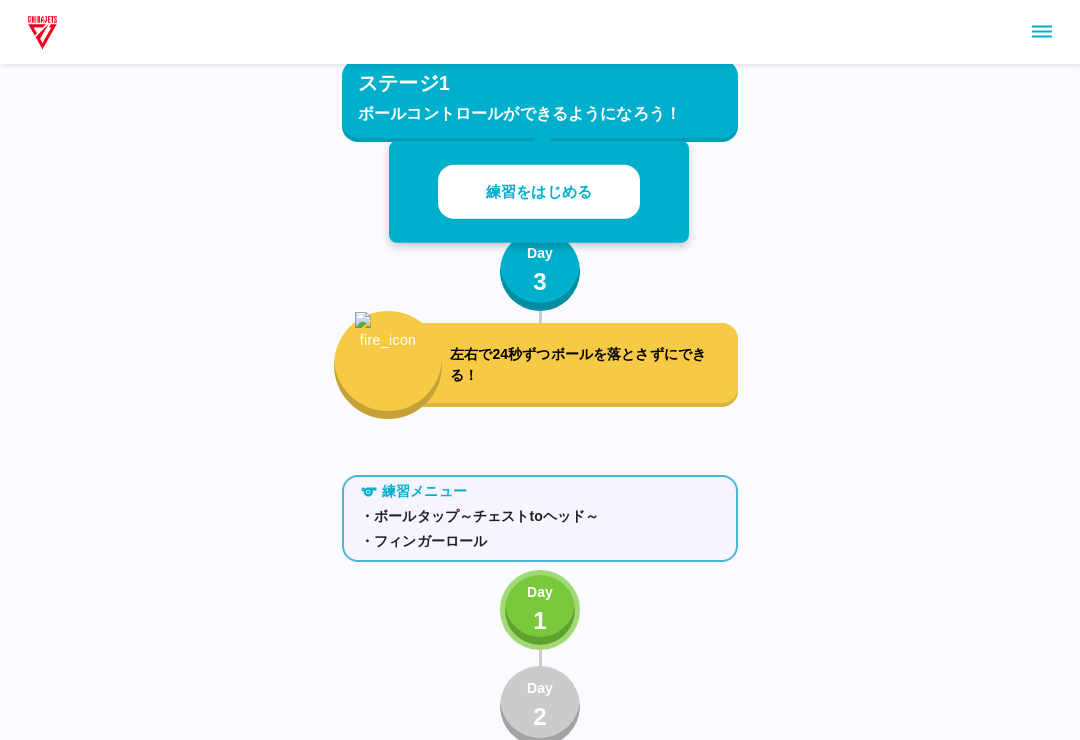 click on "ボールコントロールができるようになろう！" at bounding box center [540, 114] 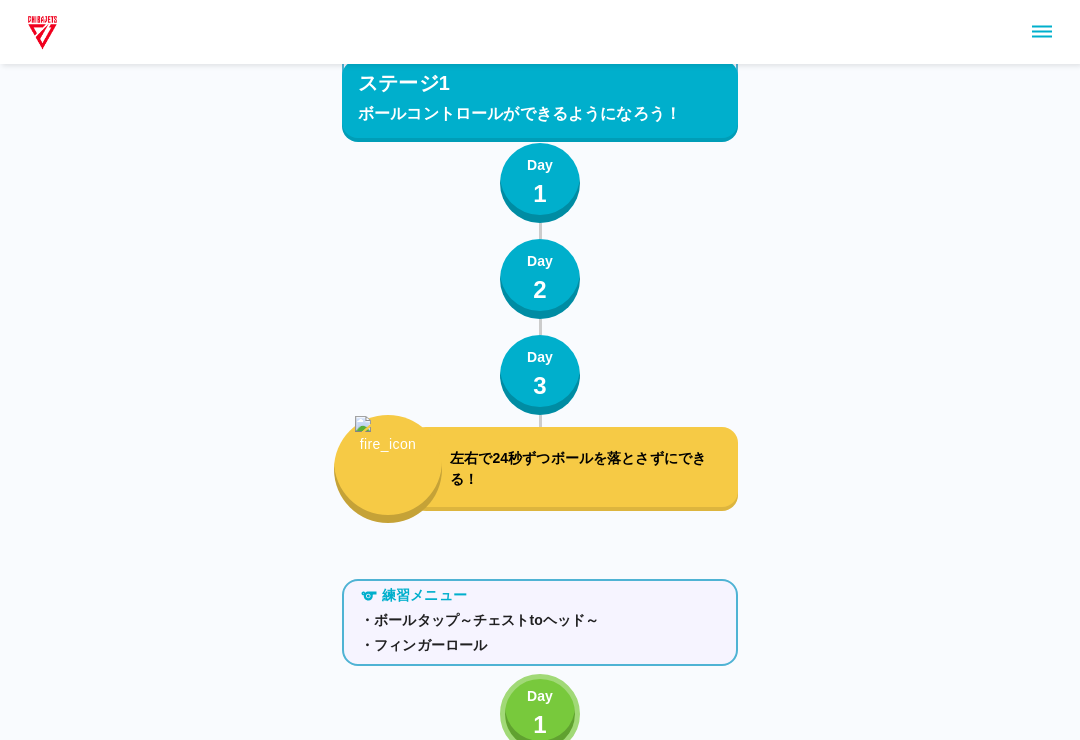 scroll, scrollTop: 0, scrollLeft: 0, axis: both 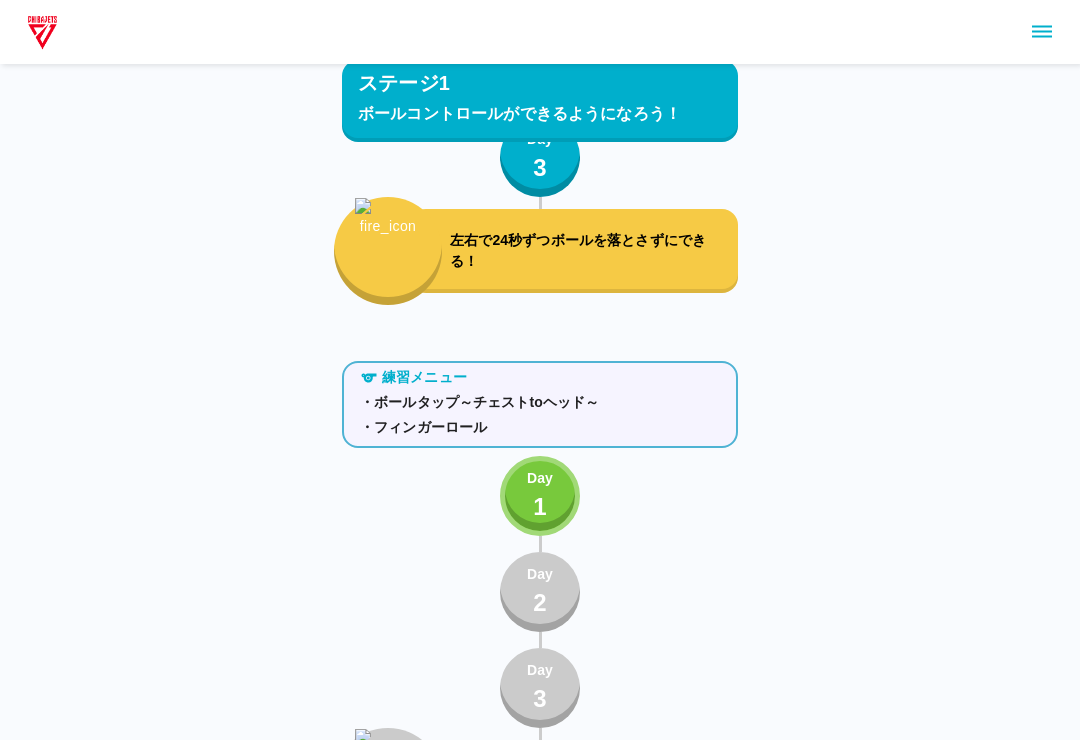 click on "1" at bounding box center [540, 508] 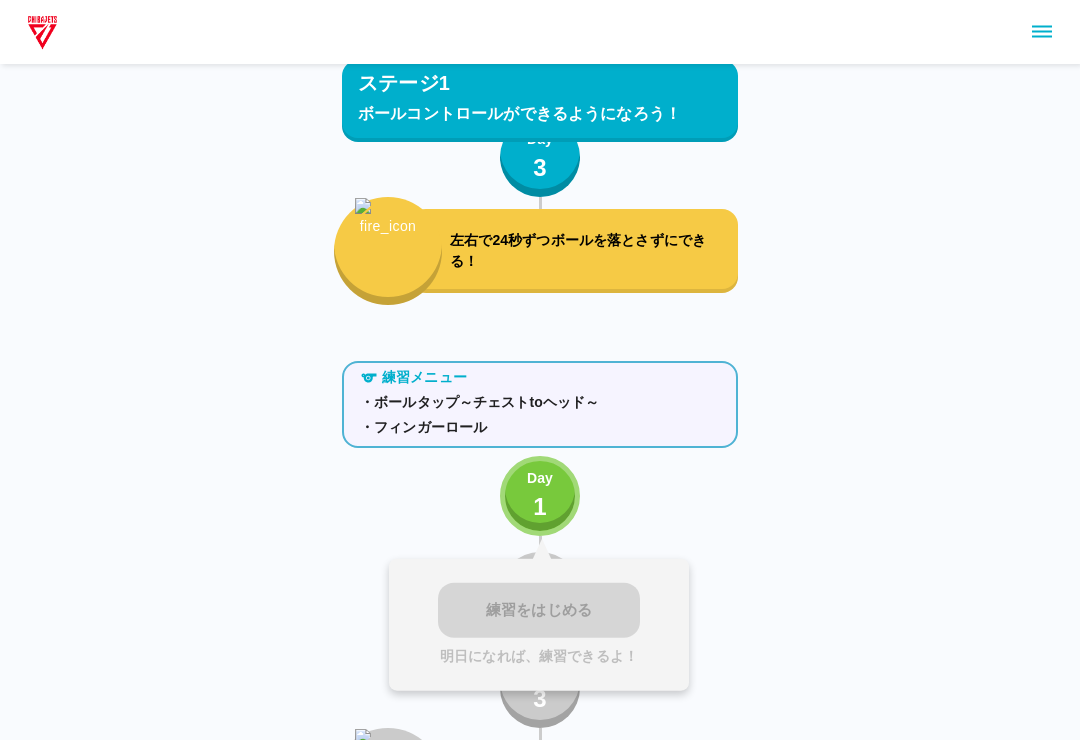 scroll, scrollTop: 348, scrollLeft: 0, axis: vertical 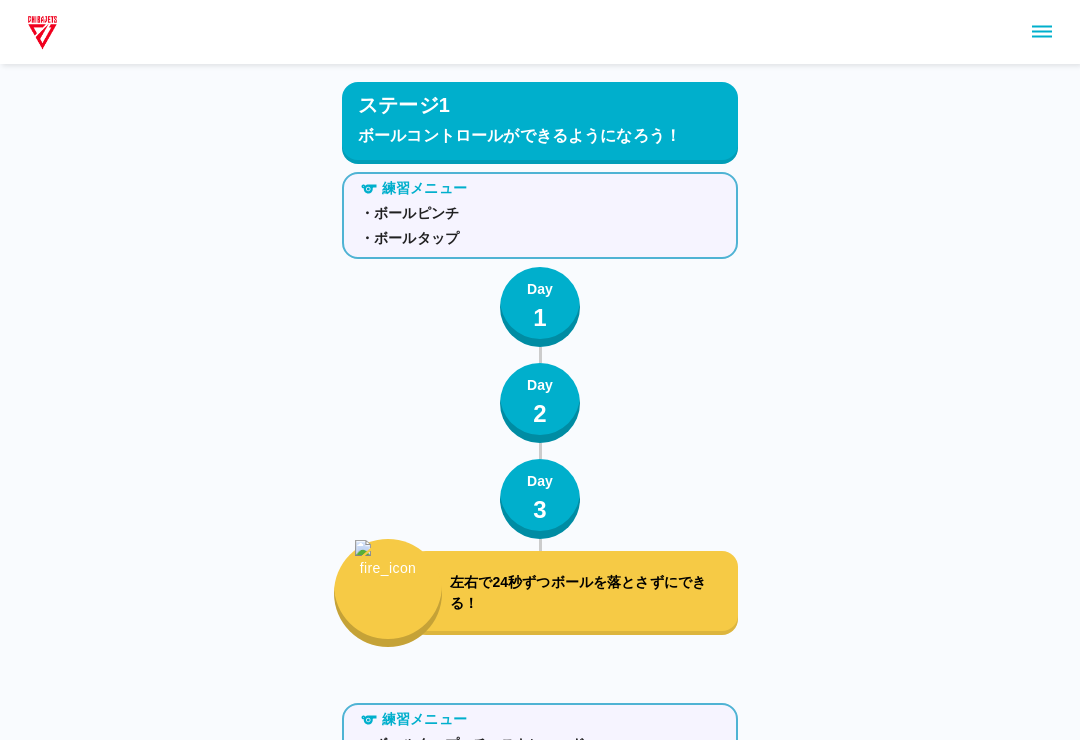 click on "左右で24秒ずつボールを落とさずにできる！" at bounding box center [590, 594] 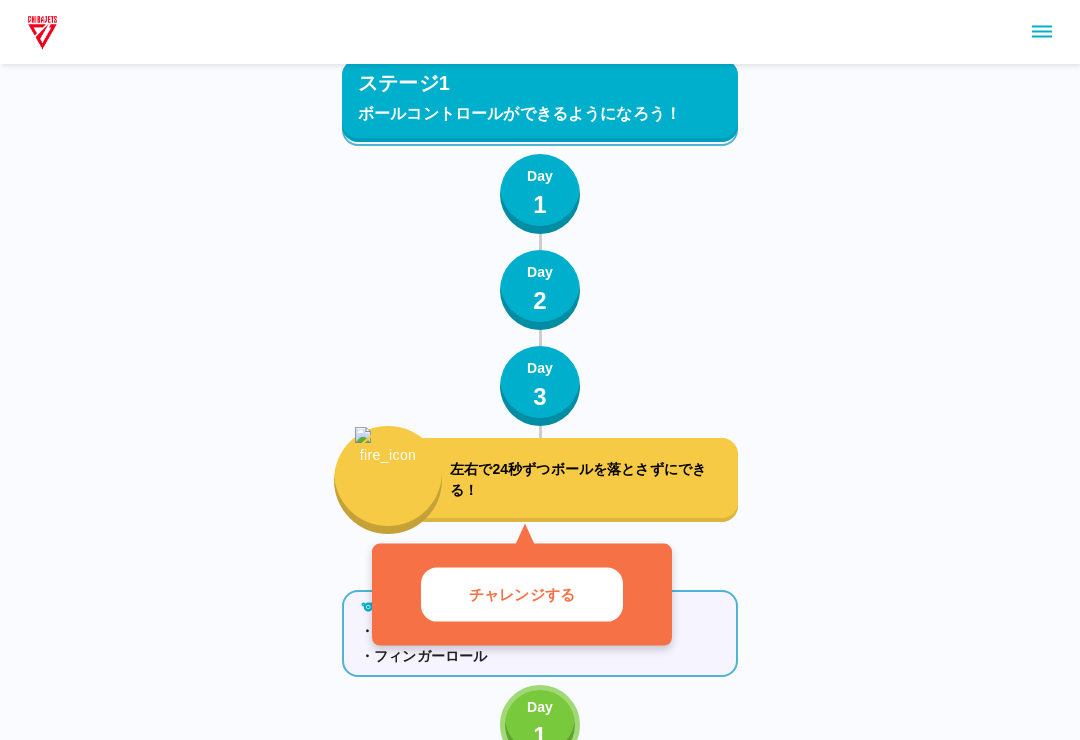 scroll, scrollTop: 120, scrollLeft: 0, axis: vertical 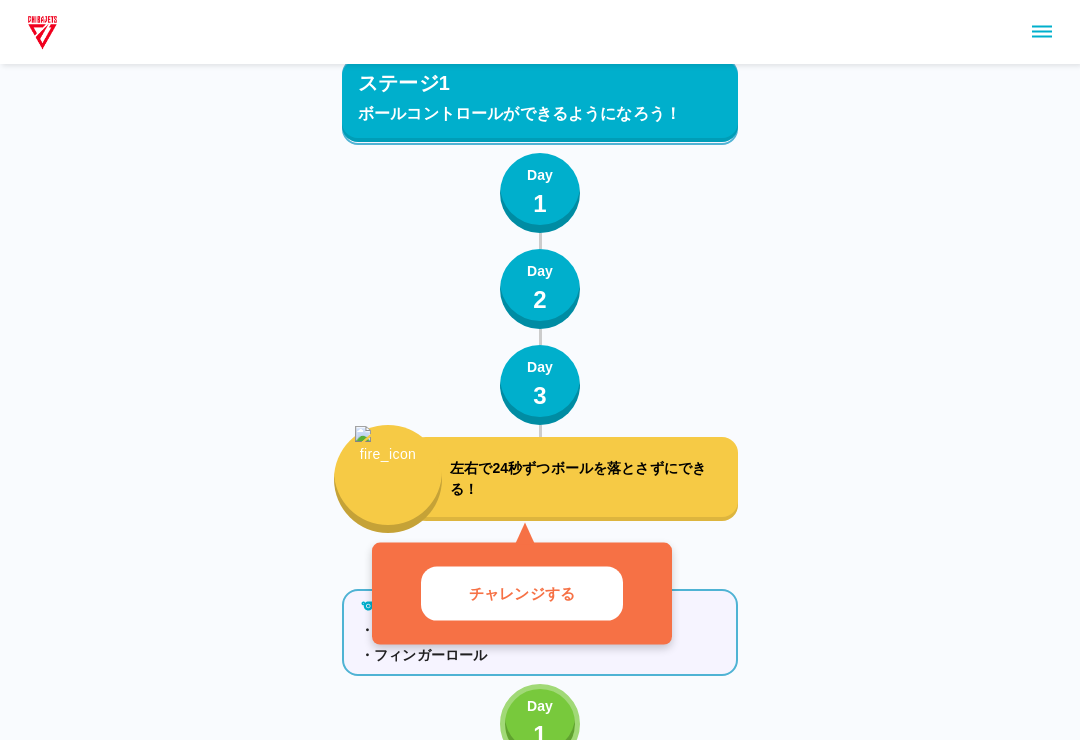 click on "チャレンジする" at bounding box center (522, 593) 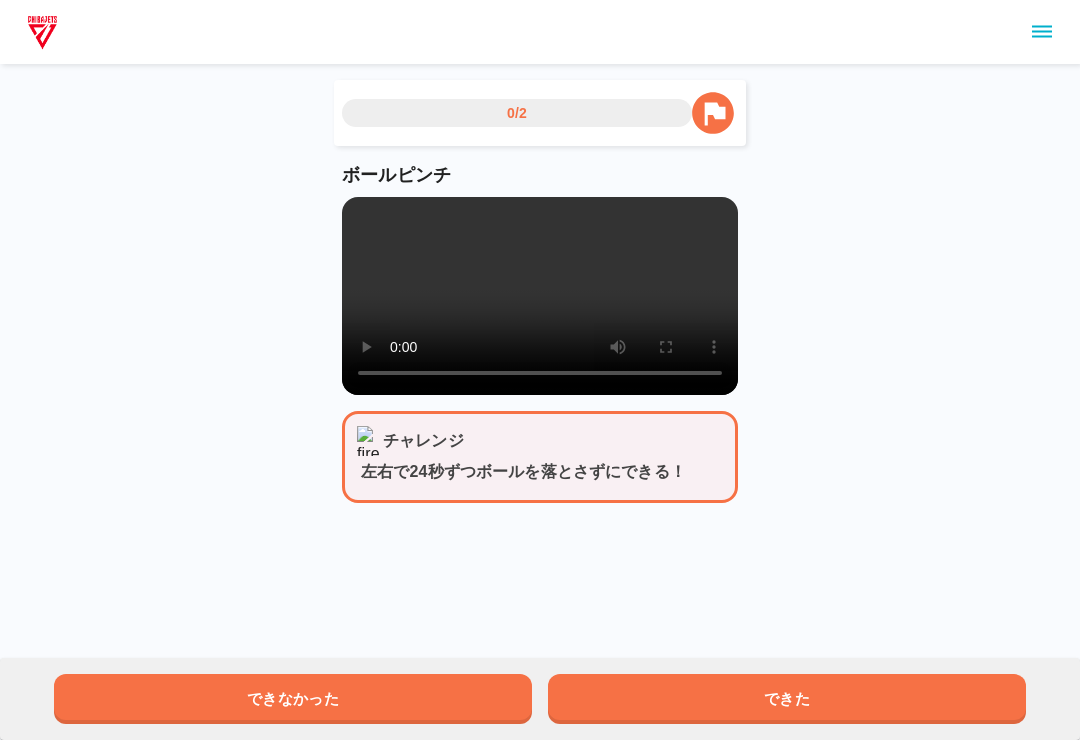 click at bounding box center [540, 296] 